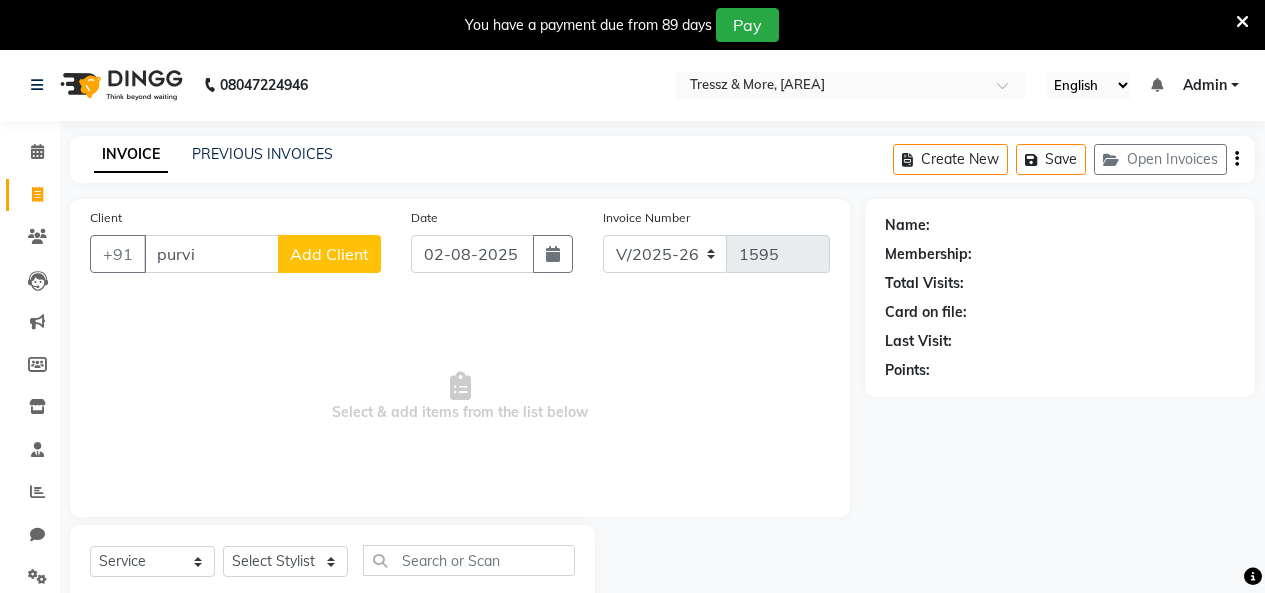 select on "3037" 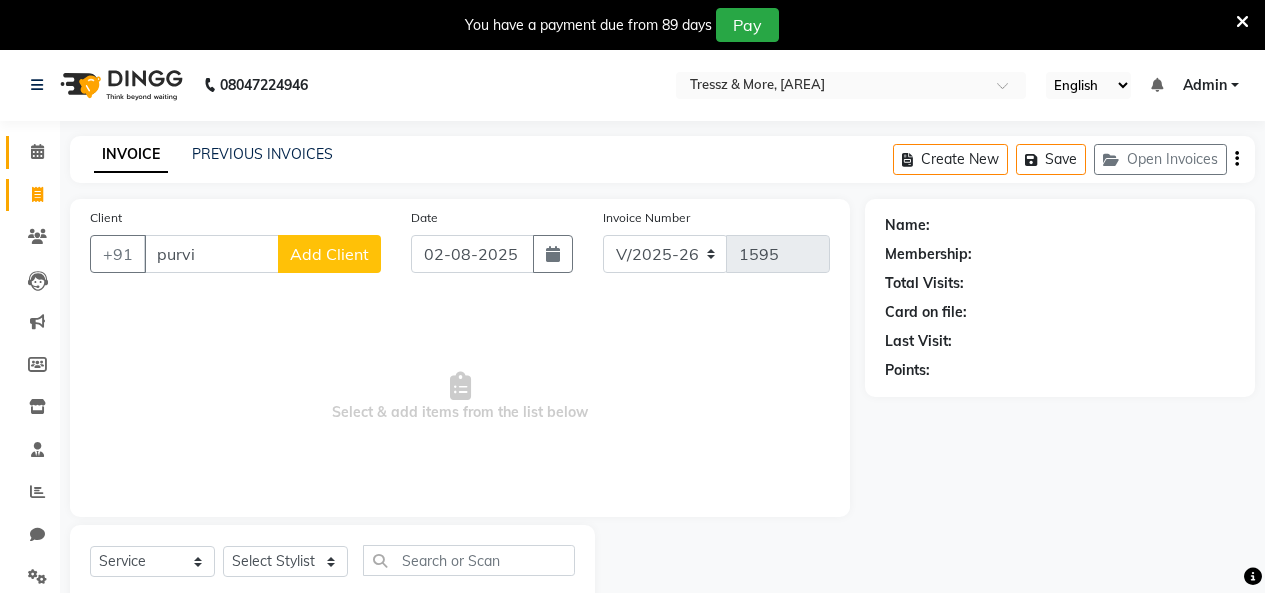 scroll, scrollTop: 0, scrollLeft: 0, axis: both 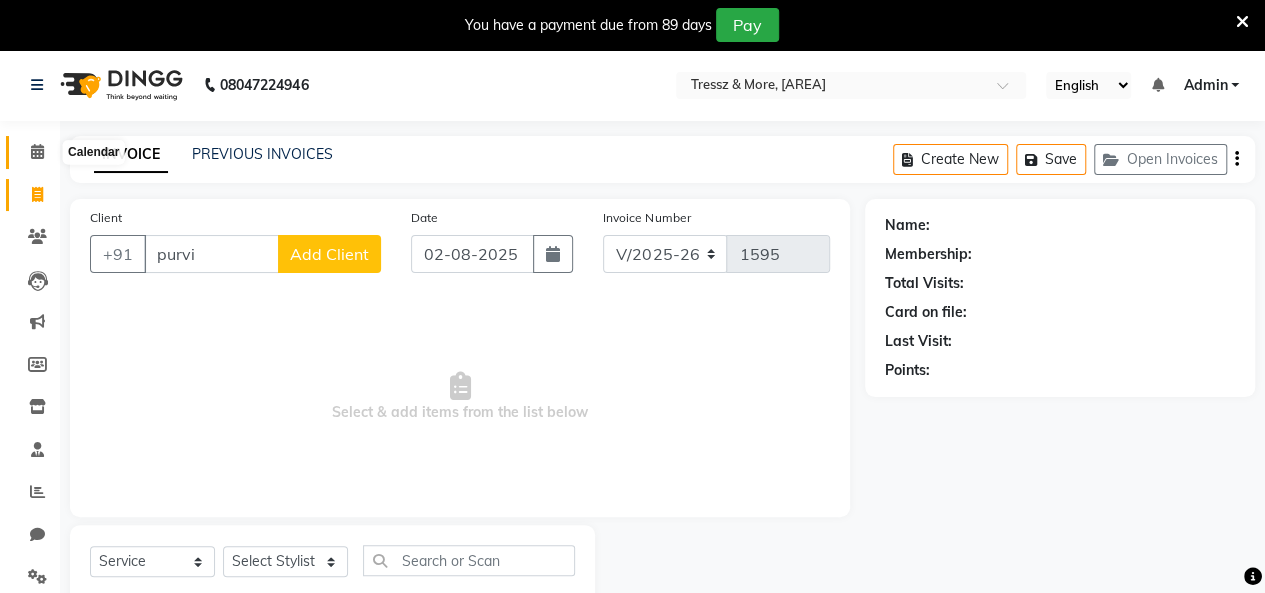 type on "purvi" 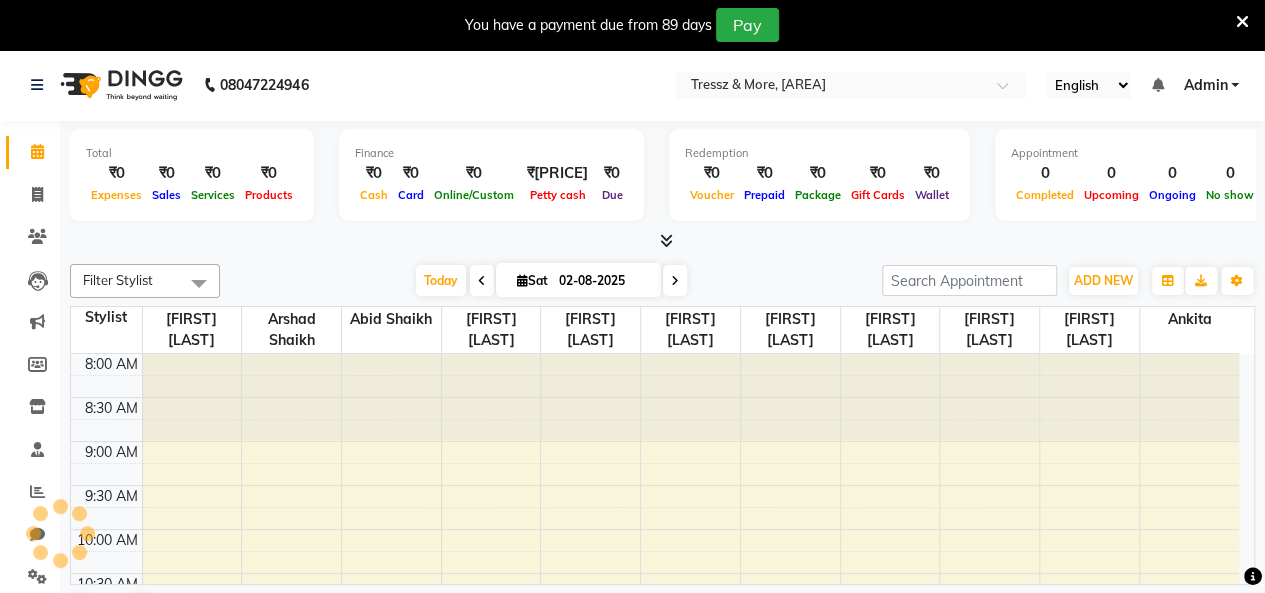 scroll, scrollTop: 348, scrollLeft: 0, axis: vertical 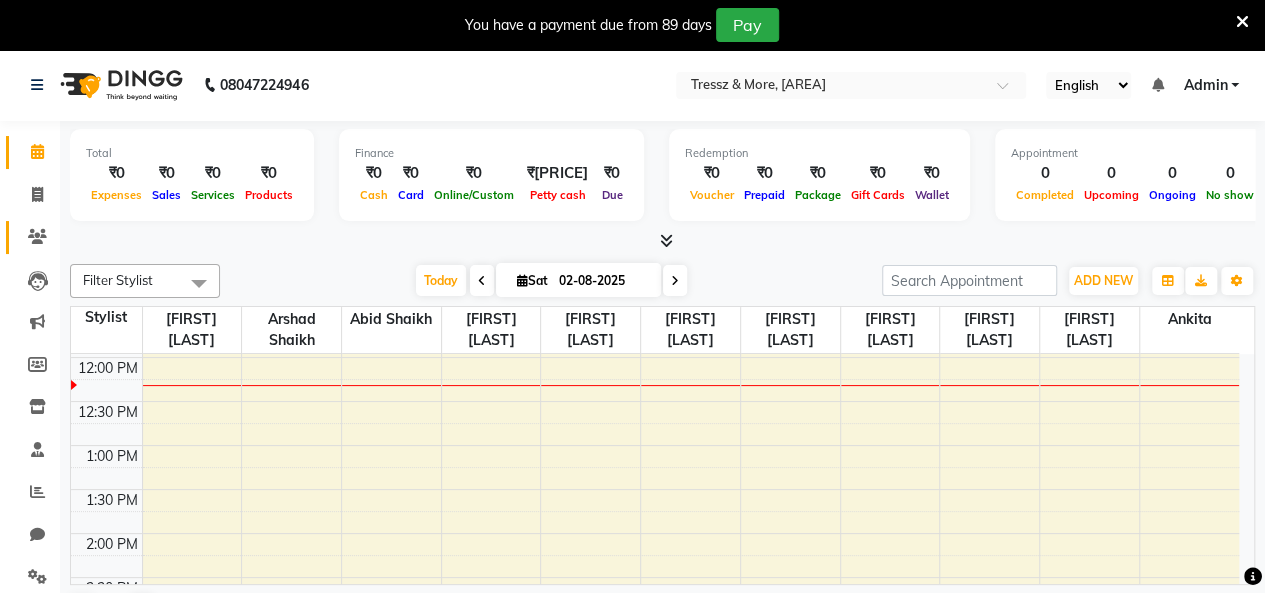 click on "Clients" 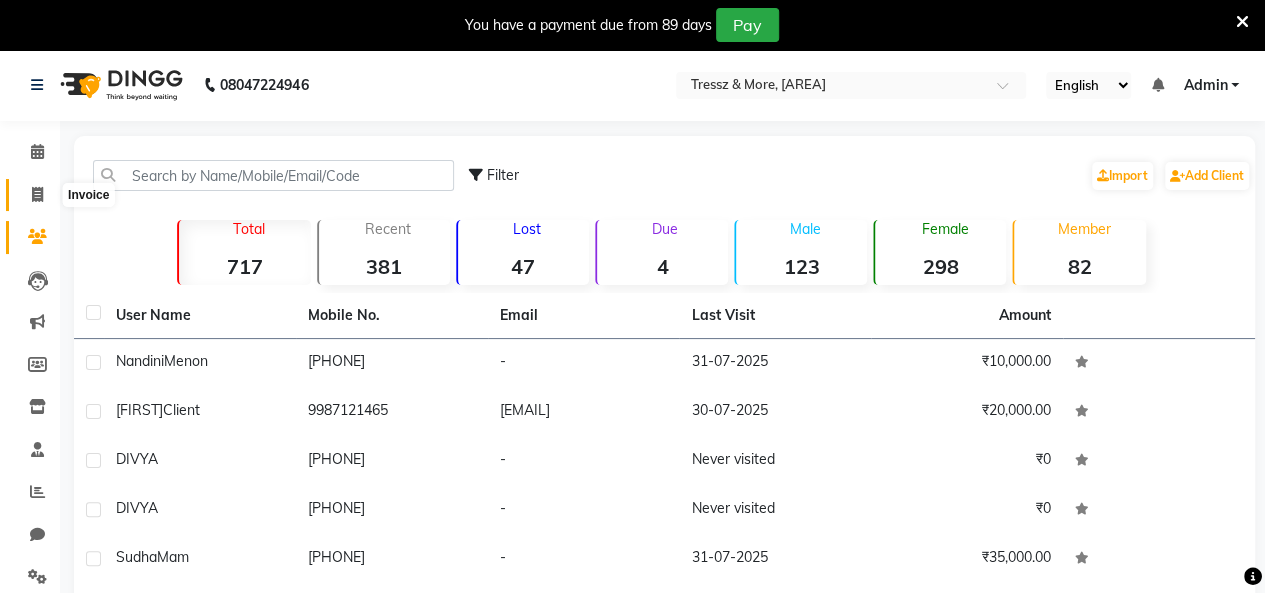 click 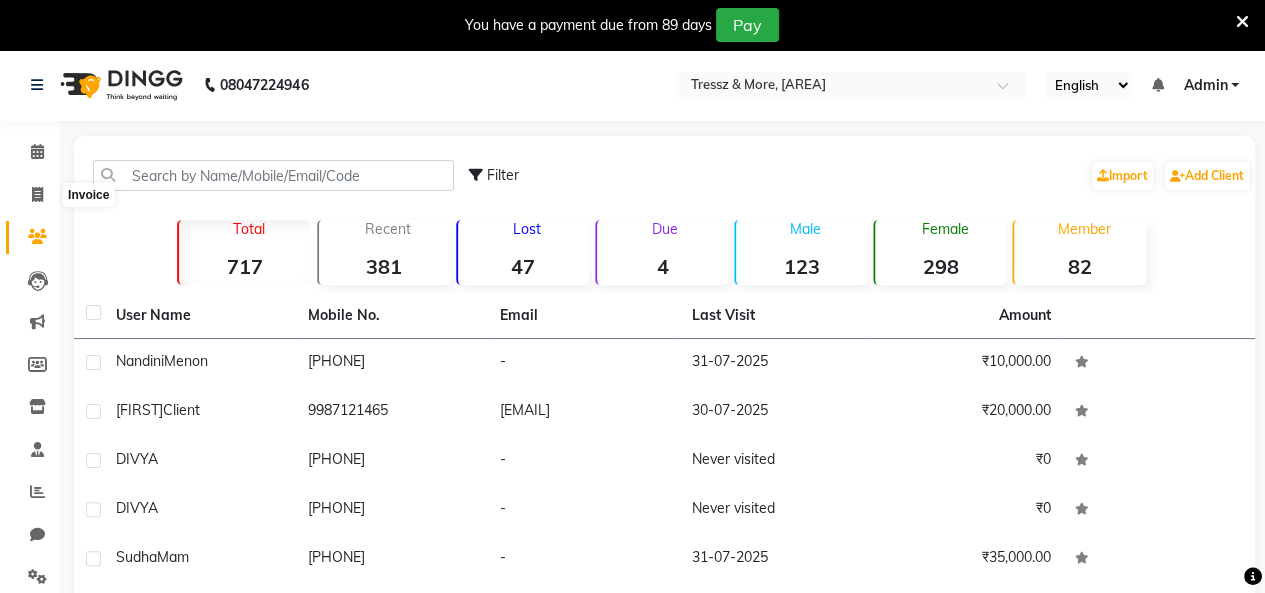 select on "3037" 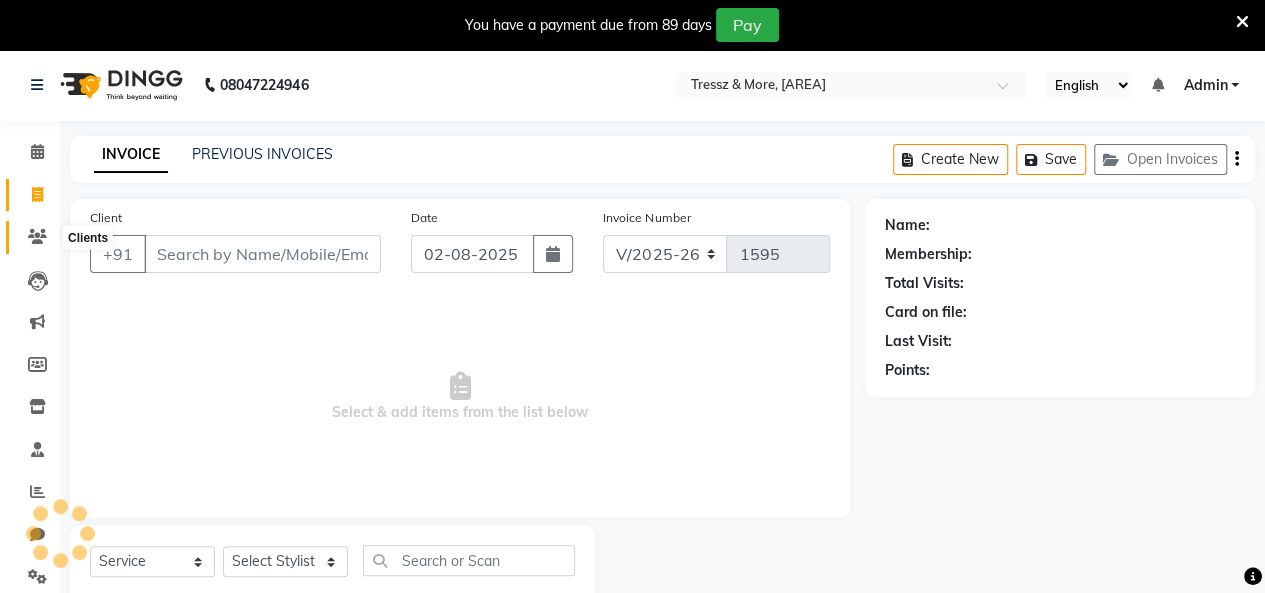 scroll, scrollTop: 56, scrollLeft: 0, axis: vertical 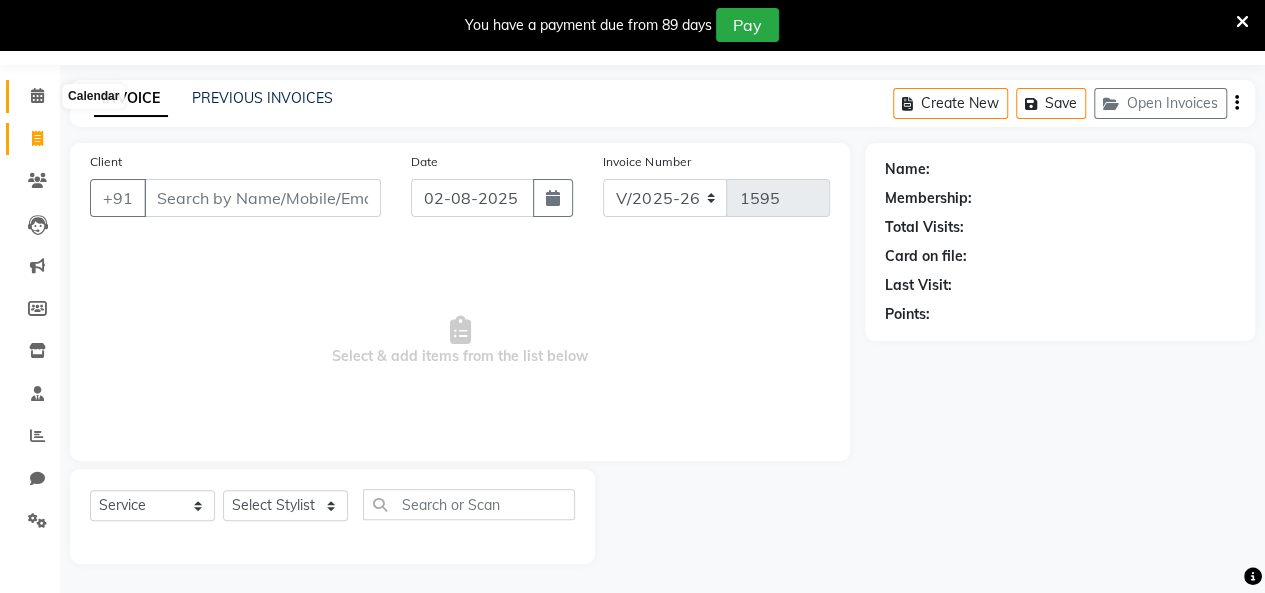 click 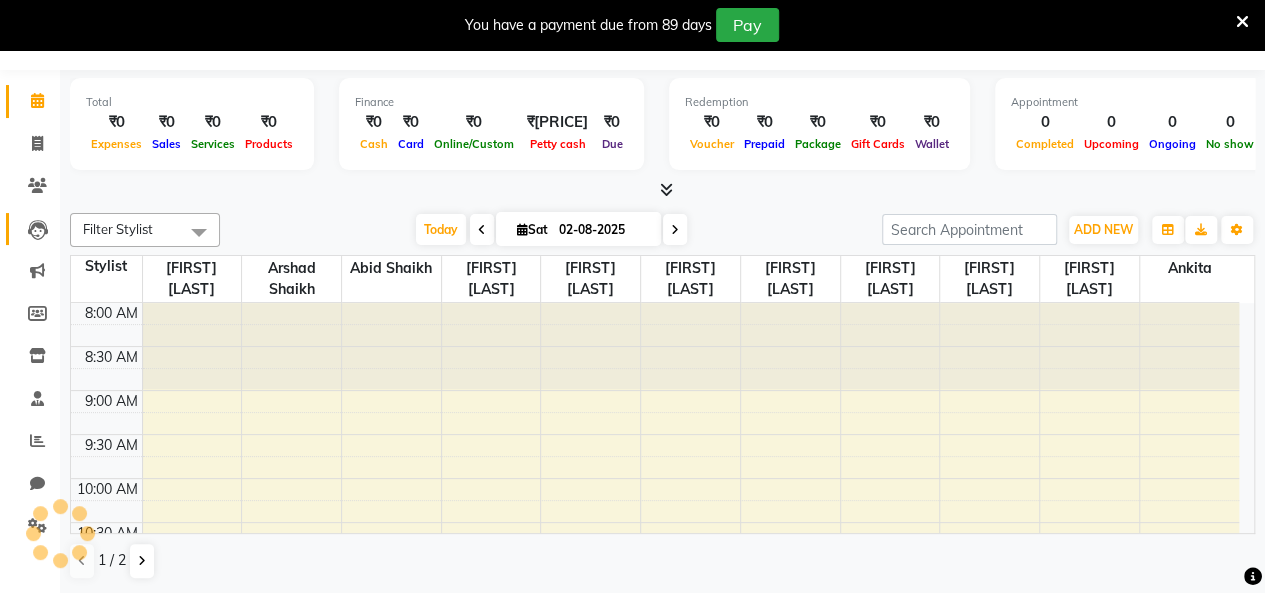 scroll, scrollTop: 49, scrollLeft: 0, axis: vertical 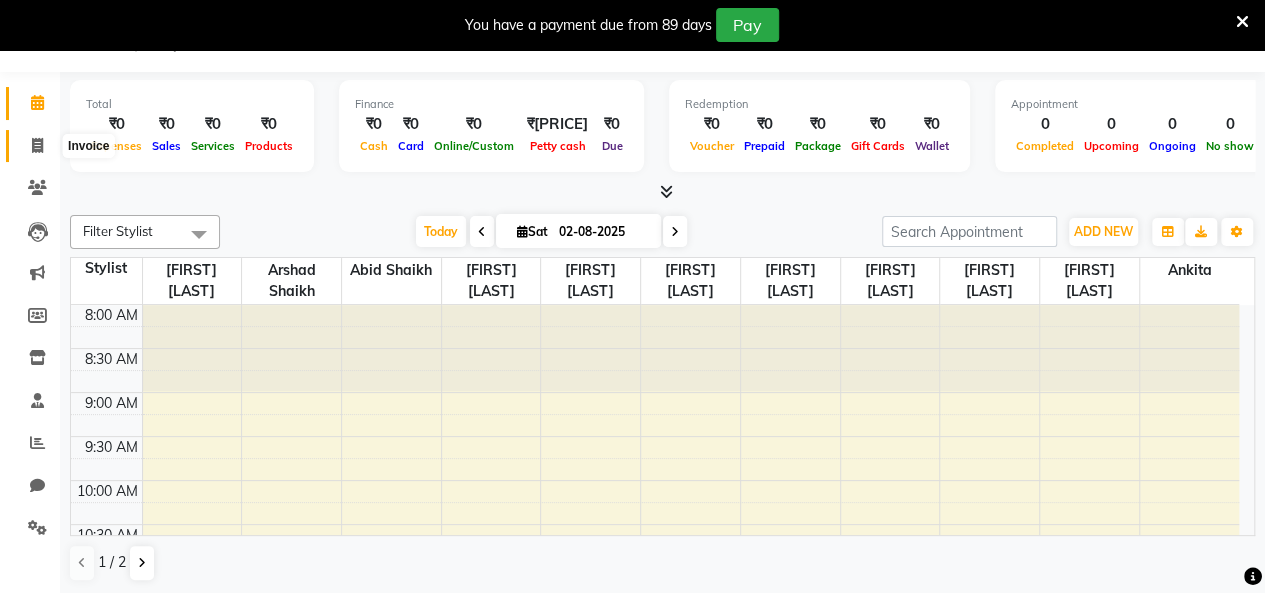 click 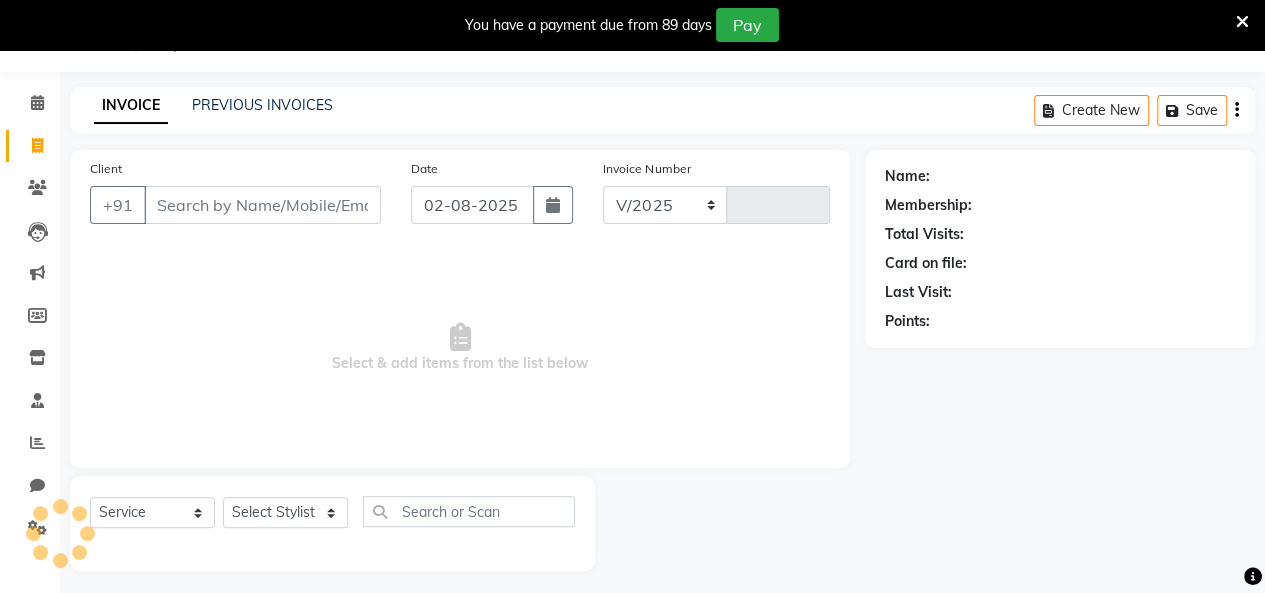 select on "3037" 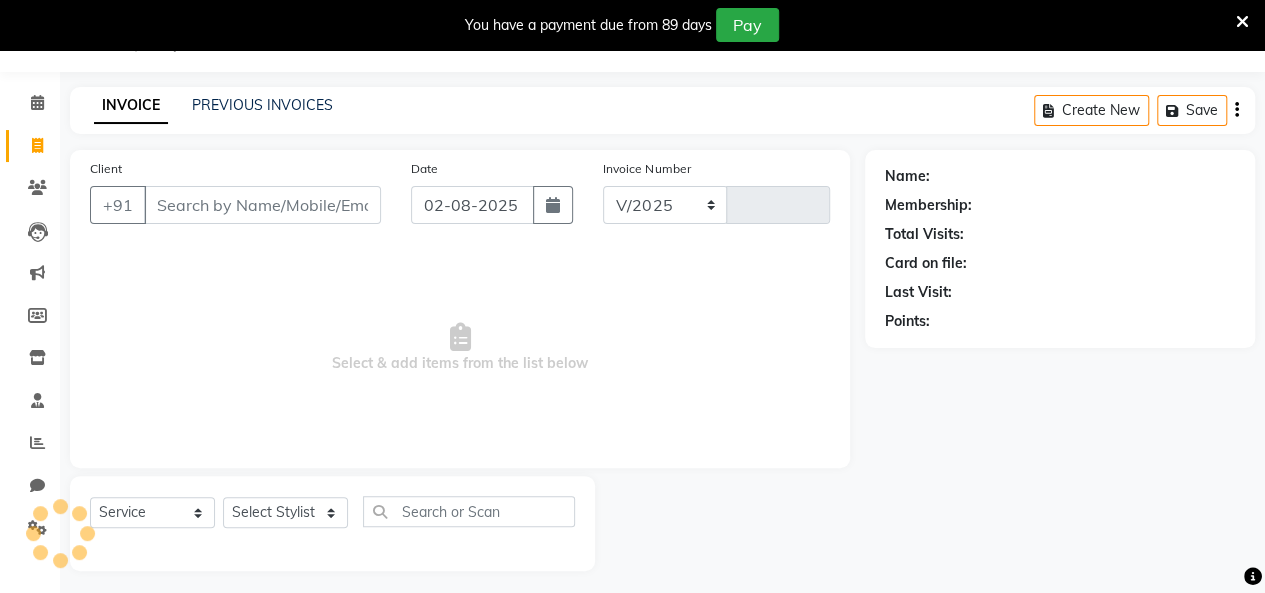 type on "1595" 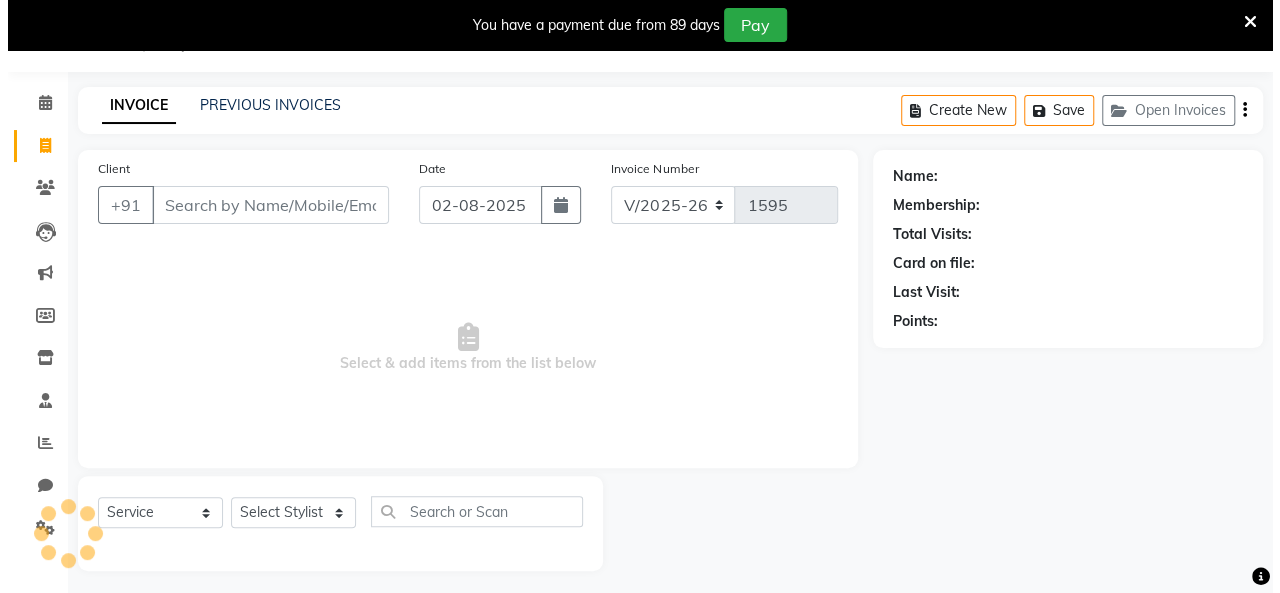 scroll, scrollTop: 56, scrollLeft: 0, axis: vertical 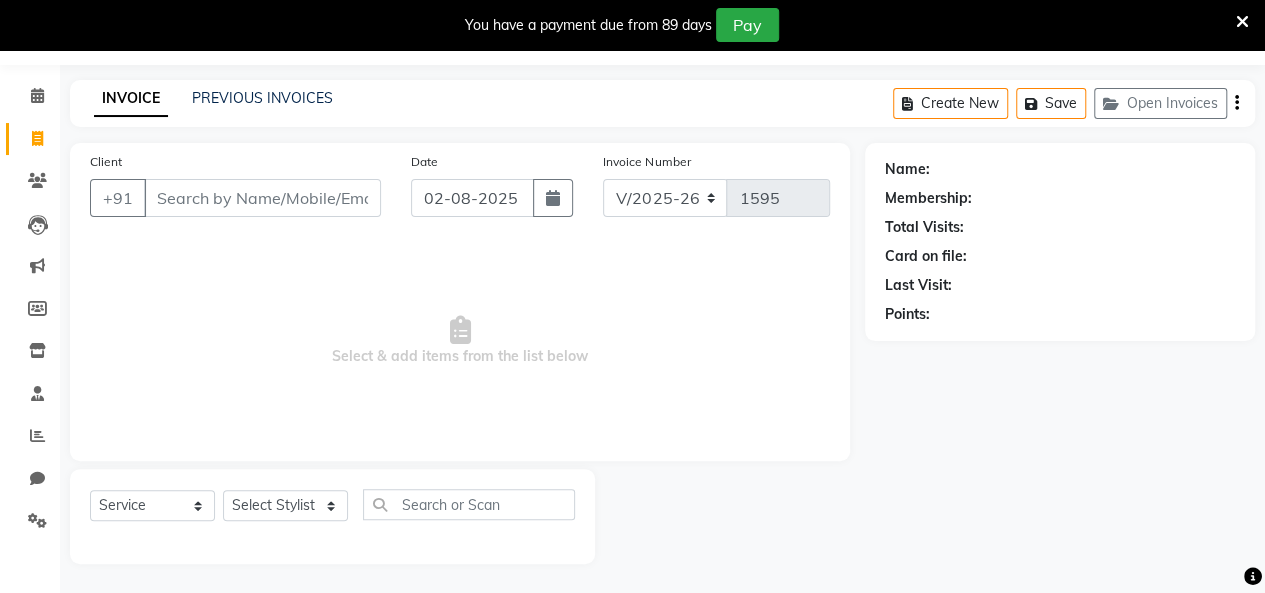 type on "0" 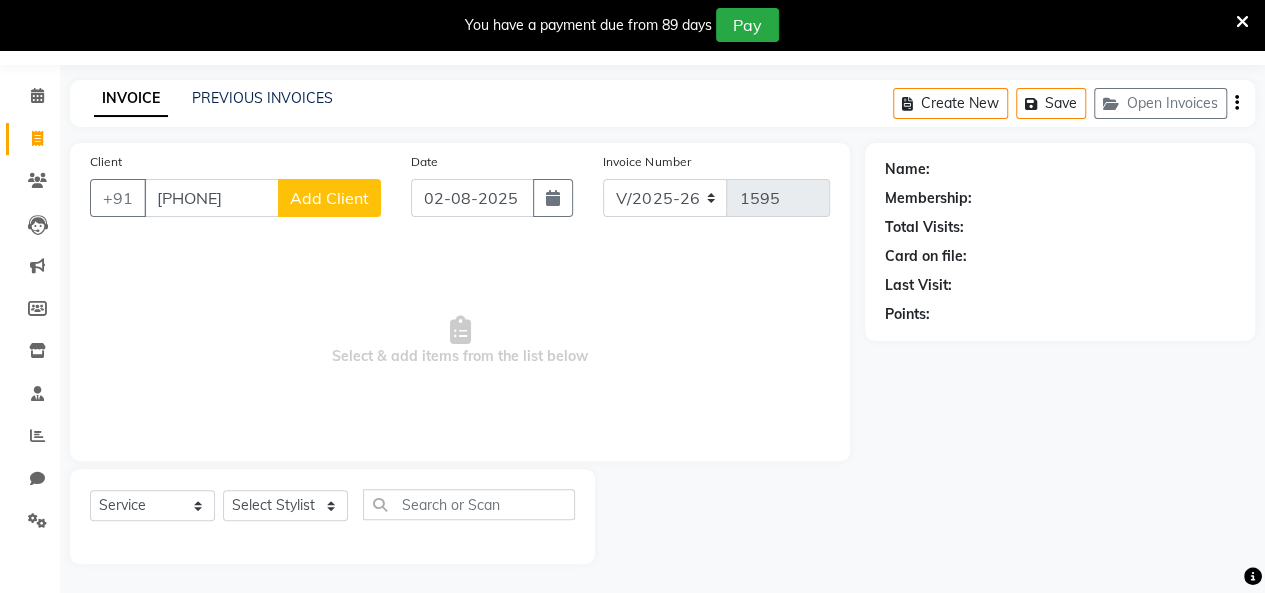 type on "[PHONE]" 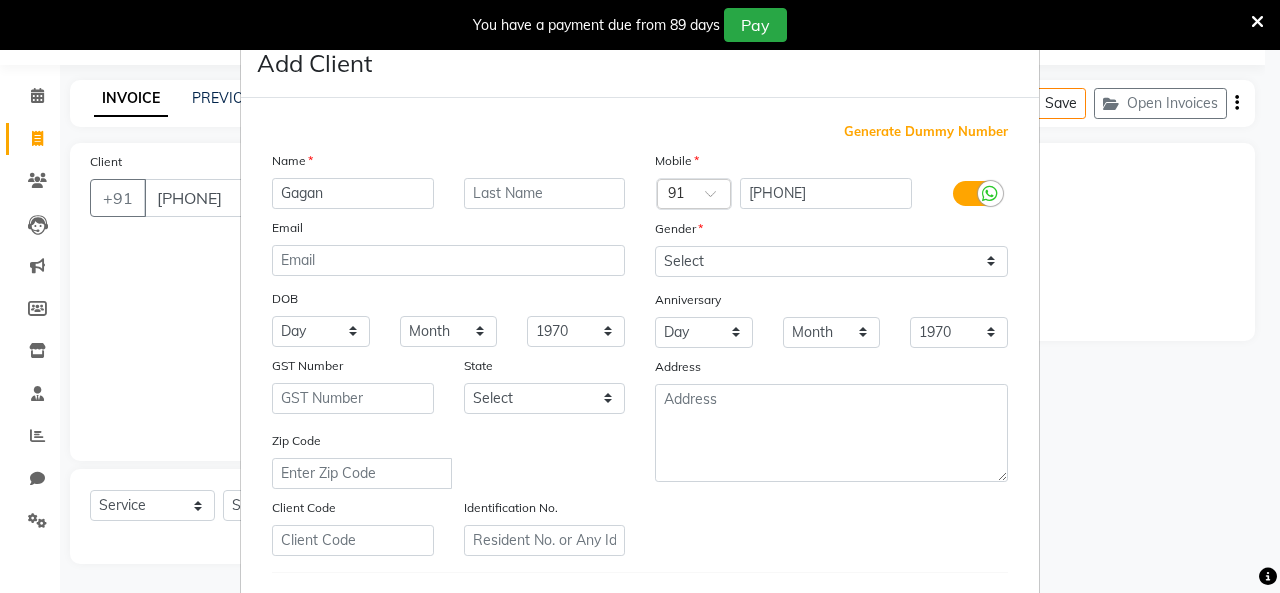 type on "Gagan" 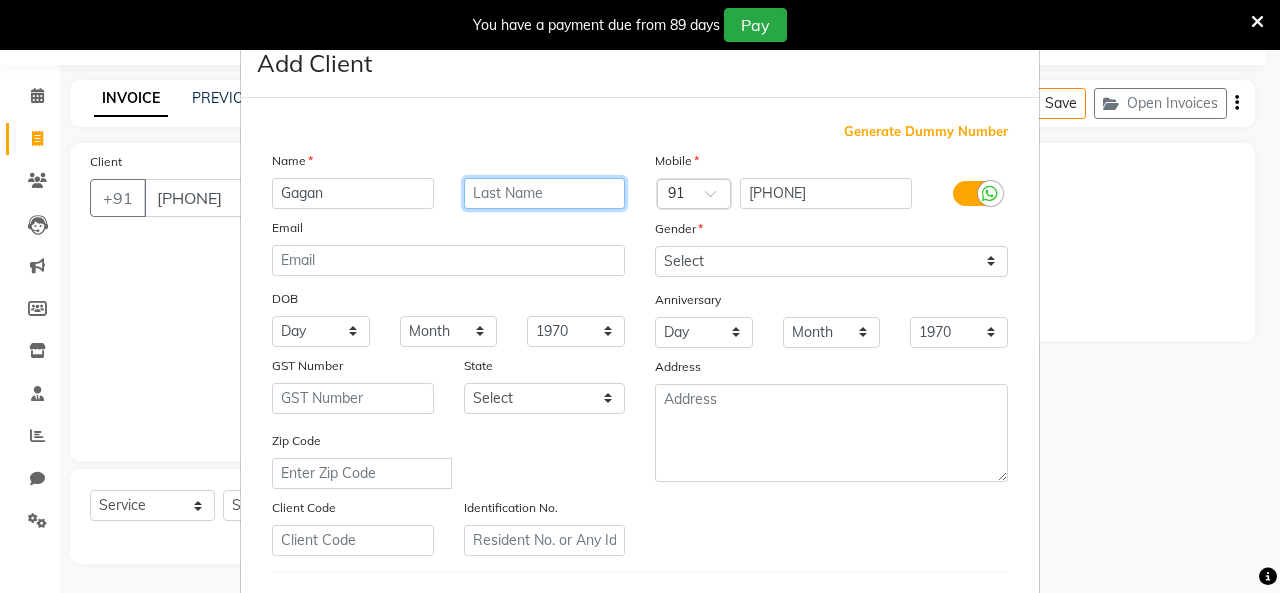 click at bounding box center [545, 193] 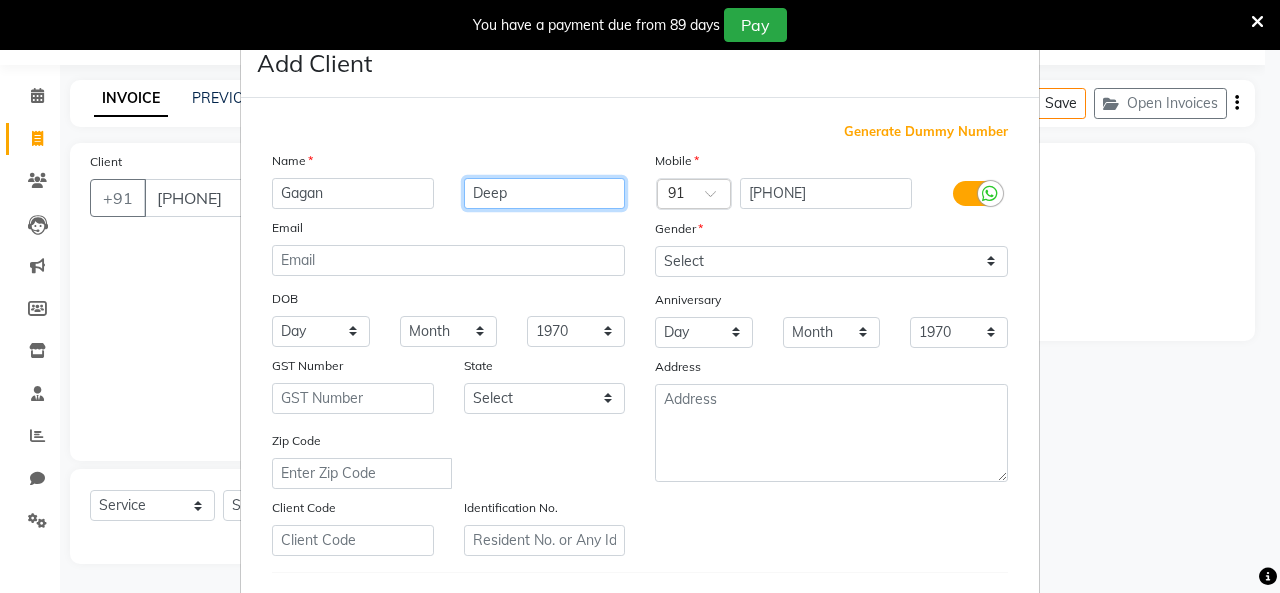 type on "Deep" 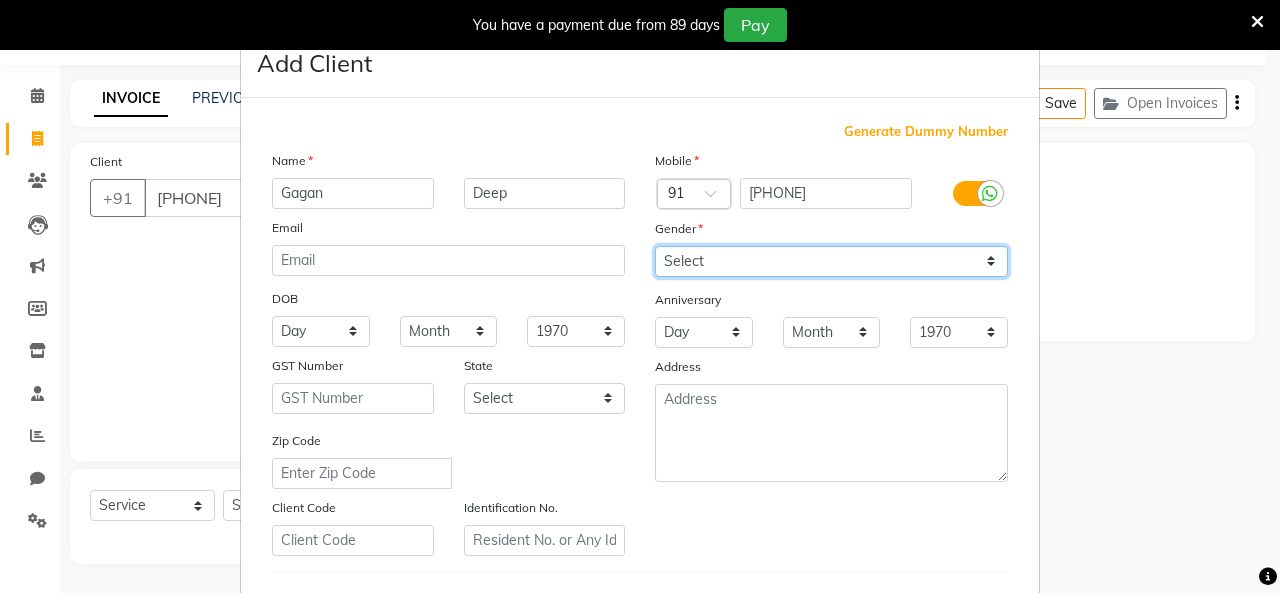 click on "Select Male Female Other Prefer Not To Say" at bounding box center [831, 261] 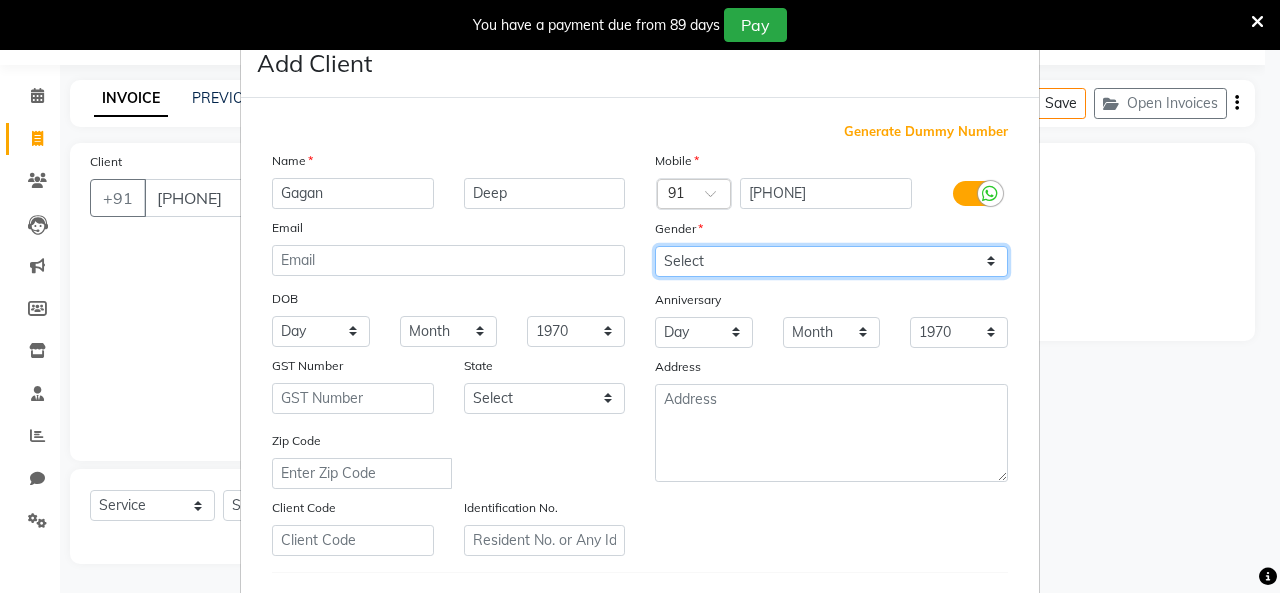 select on "male" 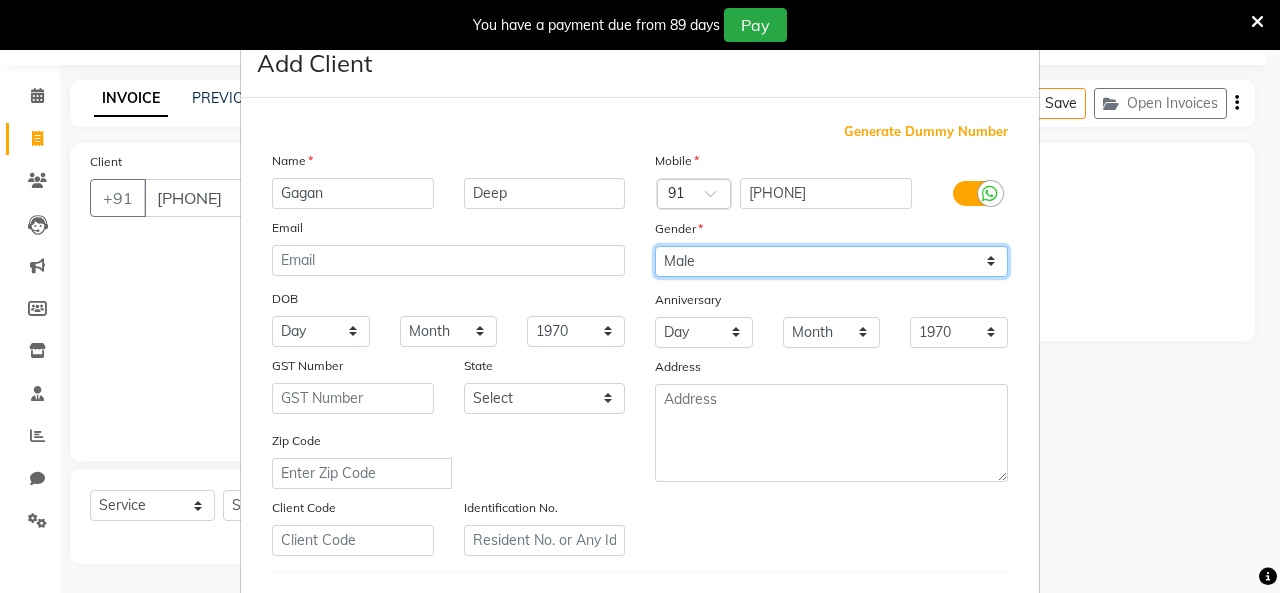 click on "Select Male Female Other Prefer Not To Say" at bounding box center (831, 261) 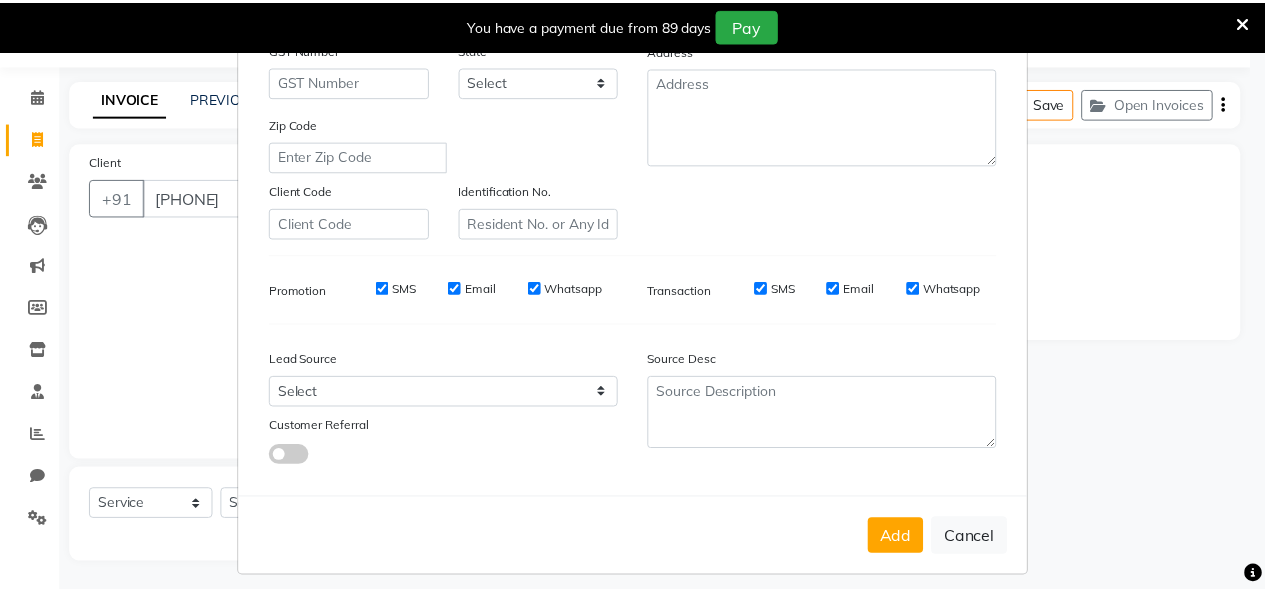 scroll, scrollTop: 326, scrollLeft: 0, axis: vertical 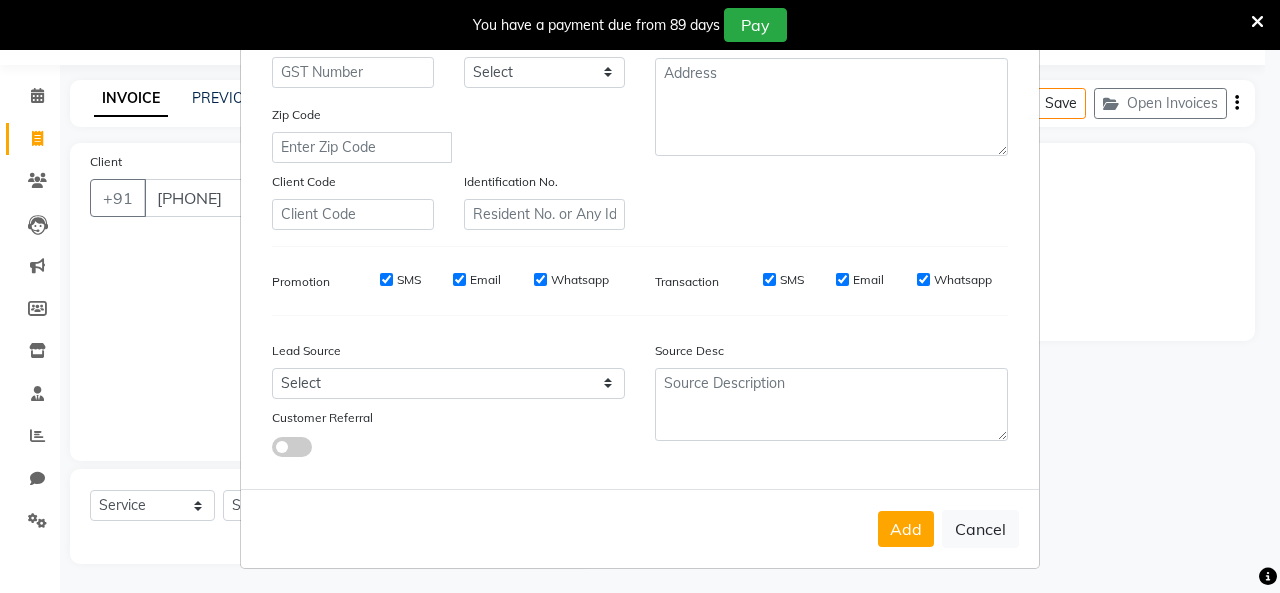click on "Add" at bounding box center [906, 529] 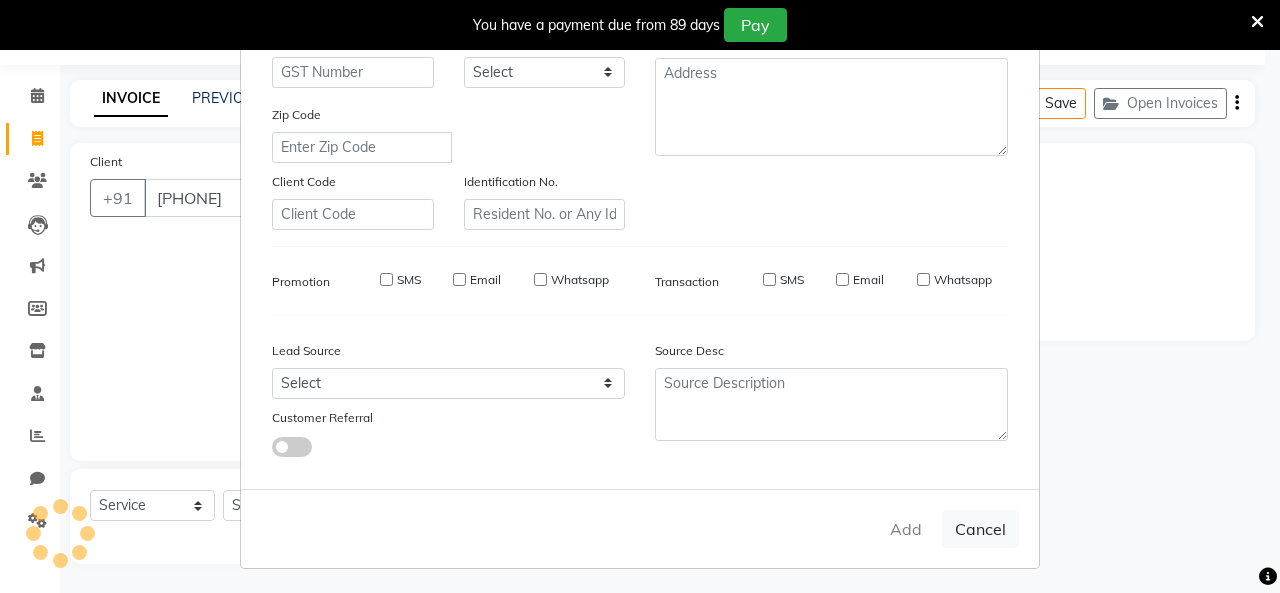 type 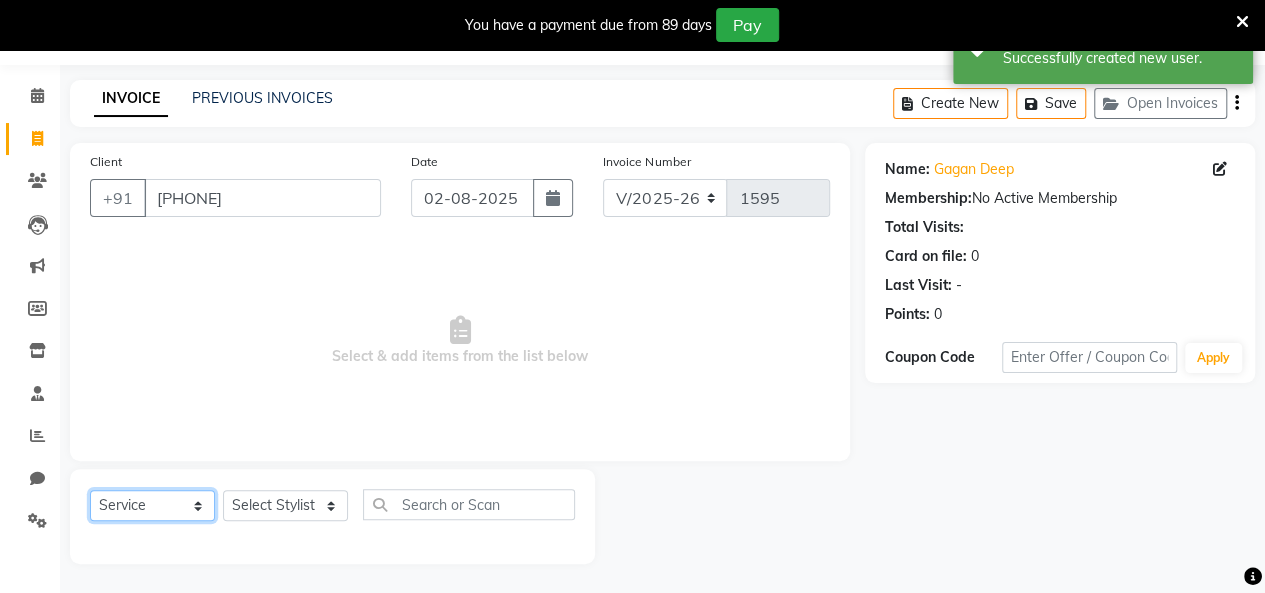 click on "Select  Service  Product  Membership  Package Voucher Prepaid Gift Card" 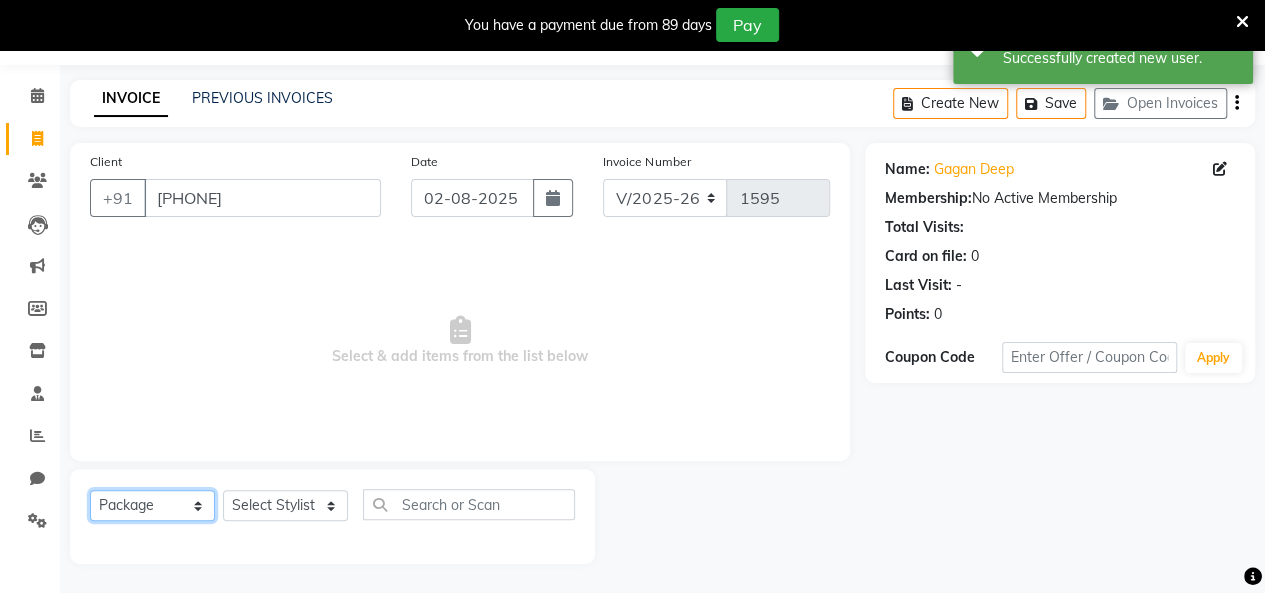 click on "Select  Service  Product  Membership  Package Voucher Prepaid Gift Card" 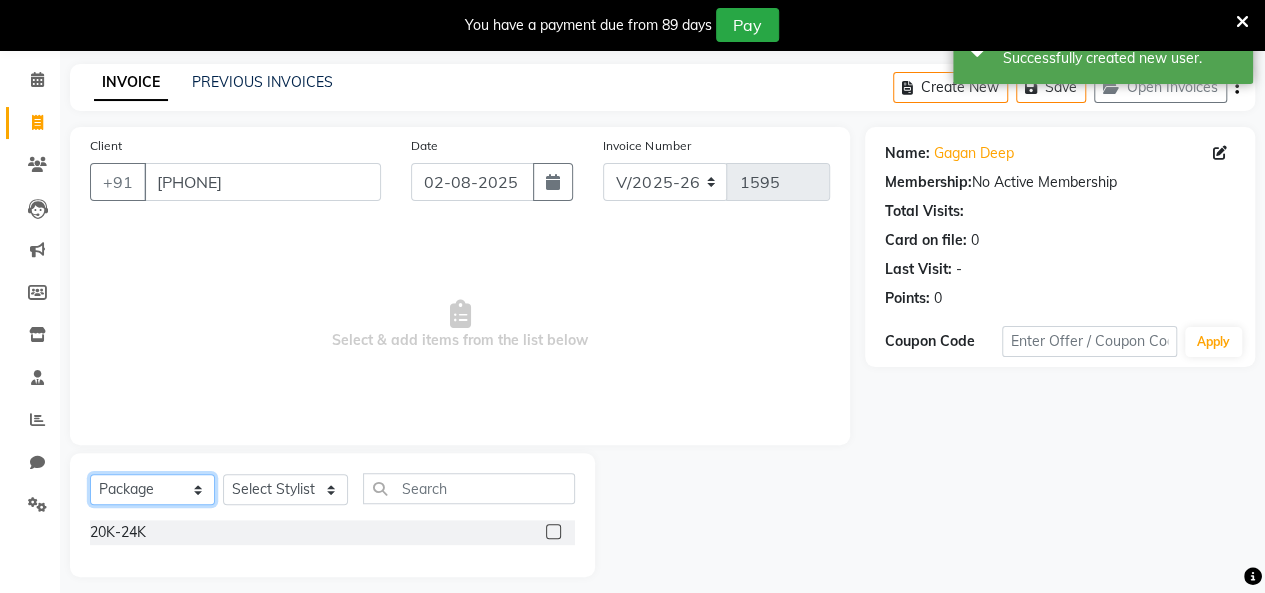 scroll, scrollTop: 85, scrollLeft: 0, axis: vertical 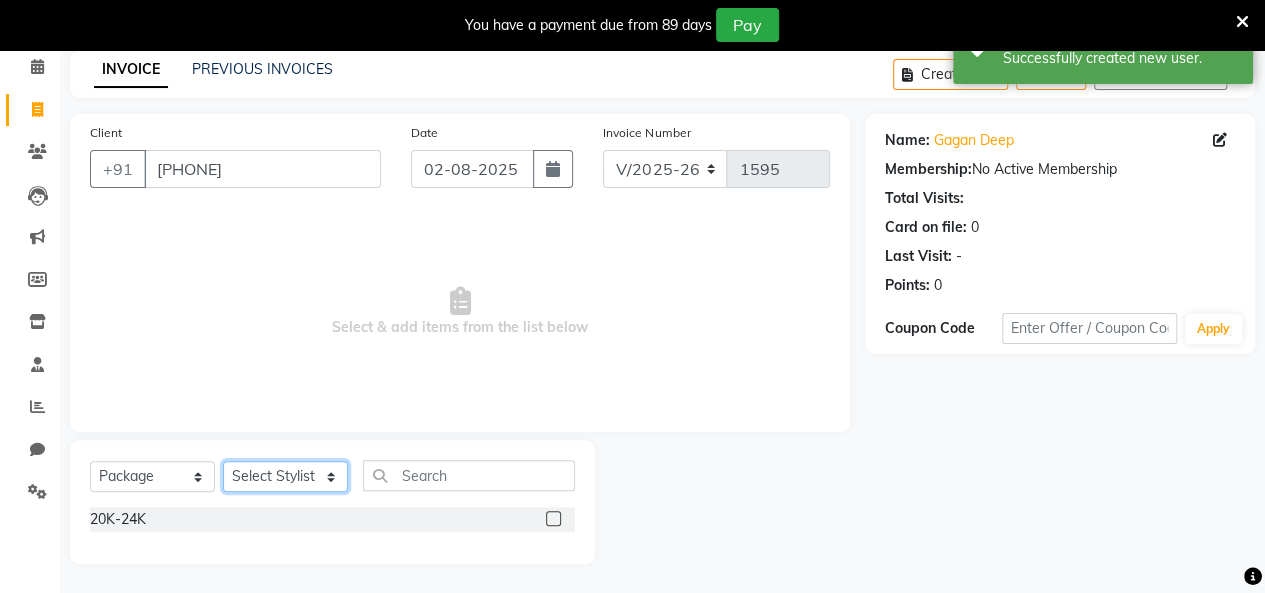 click on "Select Stylist [FIRST] [LAST] [FIRST] [LAST] [FIRST] [LAST] [FIRST] [LAST] [FIRST] [LAST] [FIRST] [LAST] [FIRST] [LAST] [FIRST] [LAST] [FIRST] [LAST] [FIRST] [LAST] [FIRST] [LAST] [FIRST] [LAST]" 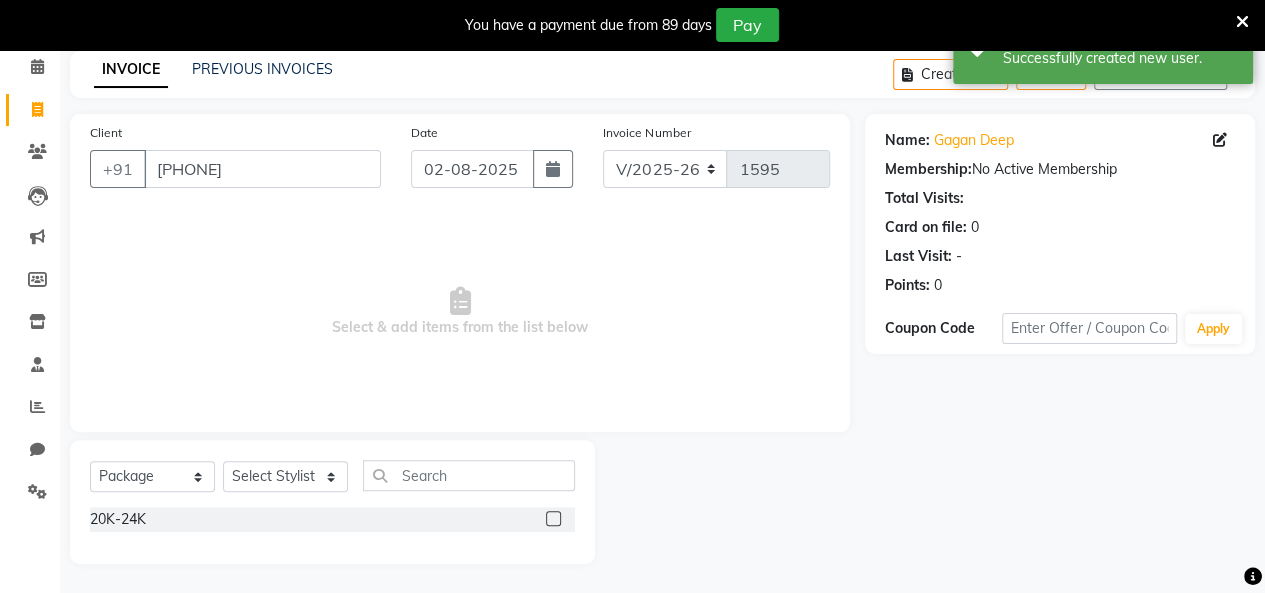 click on "Select & add items from the list below" at bounding box center [460, 312] 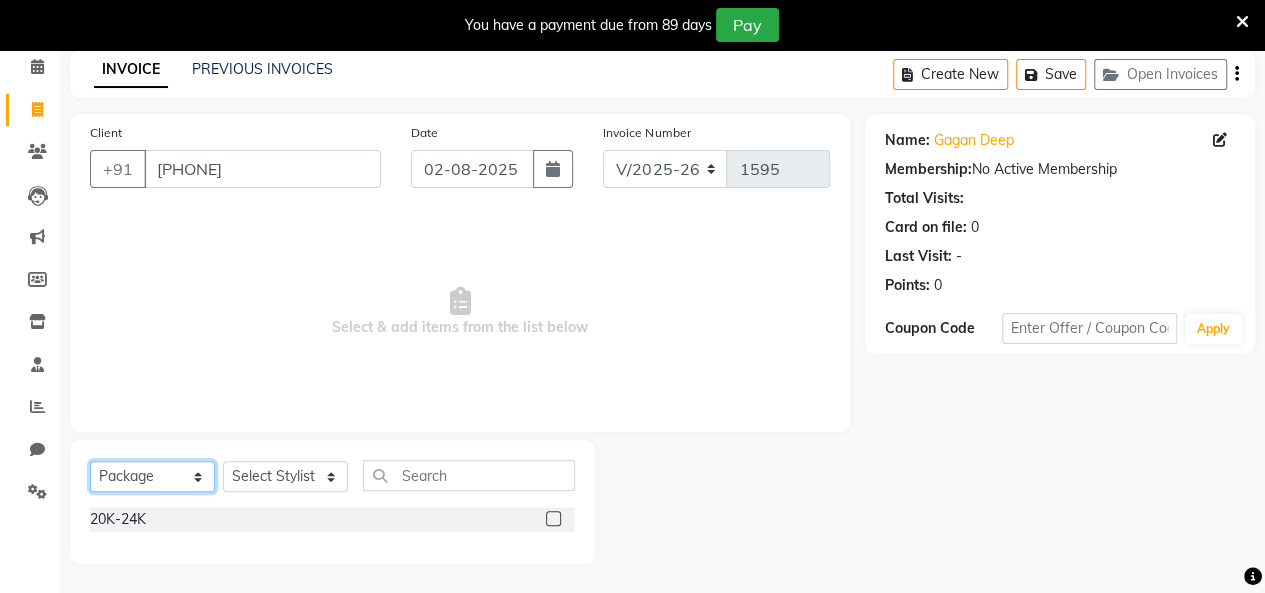 click on "Select  Service  Product  Membership  Package Voucher Prepaid Gift Card" 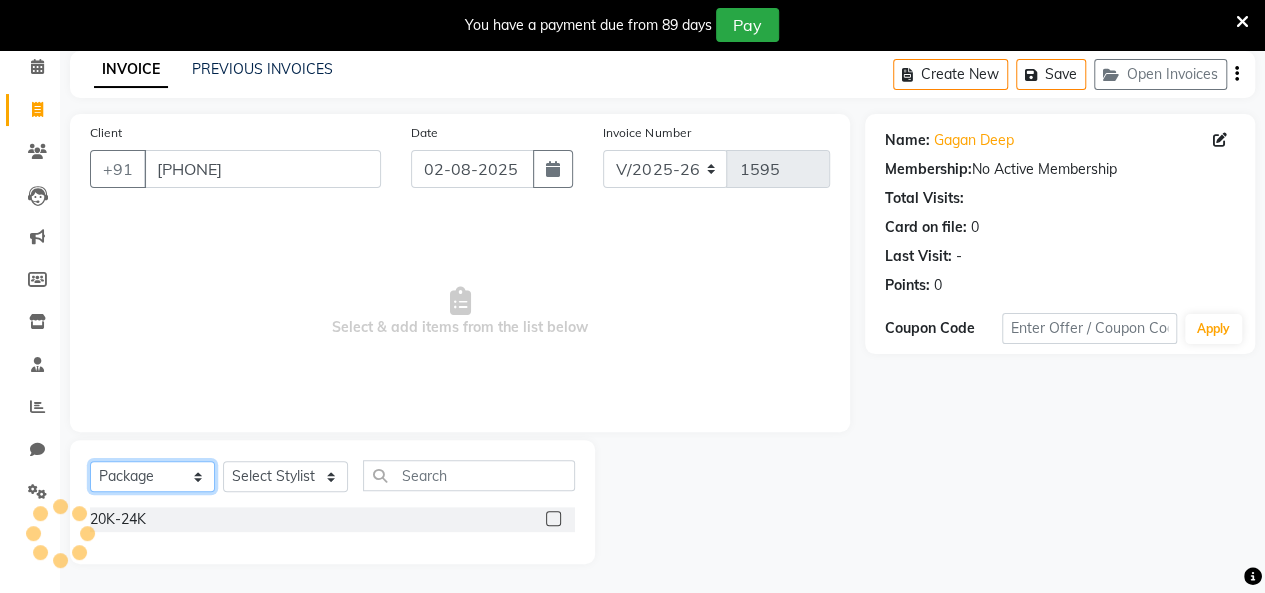 click on "Select  Service  Product  Membership  Package Voucher Prepaid Gift Card" 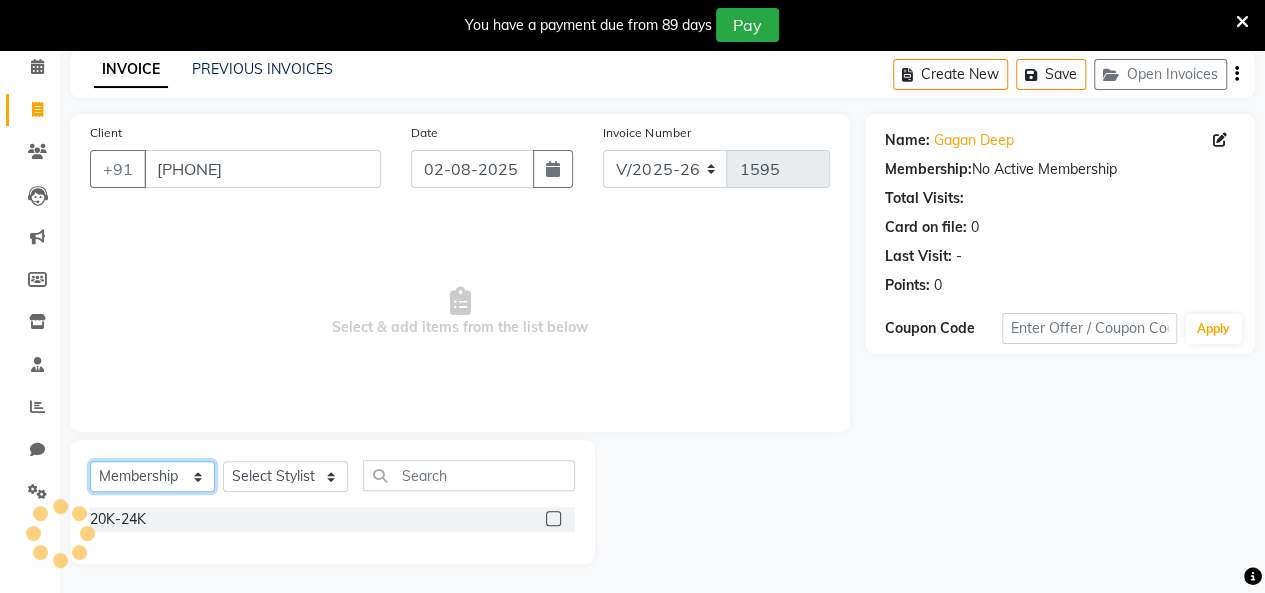 click on "Select  Service  Product  Membership  Package Voucher Prepaid Gift Card" 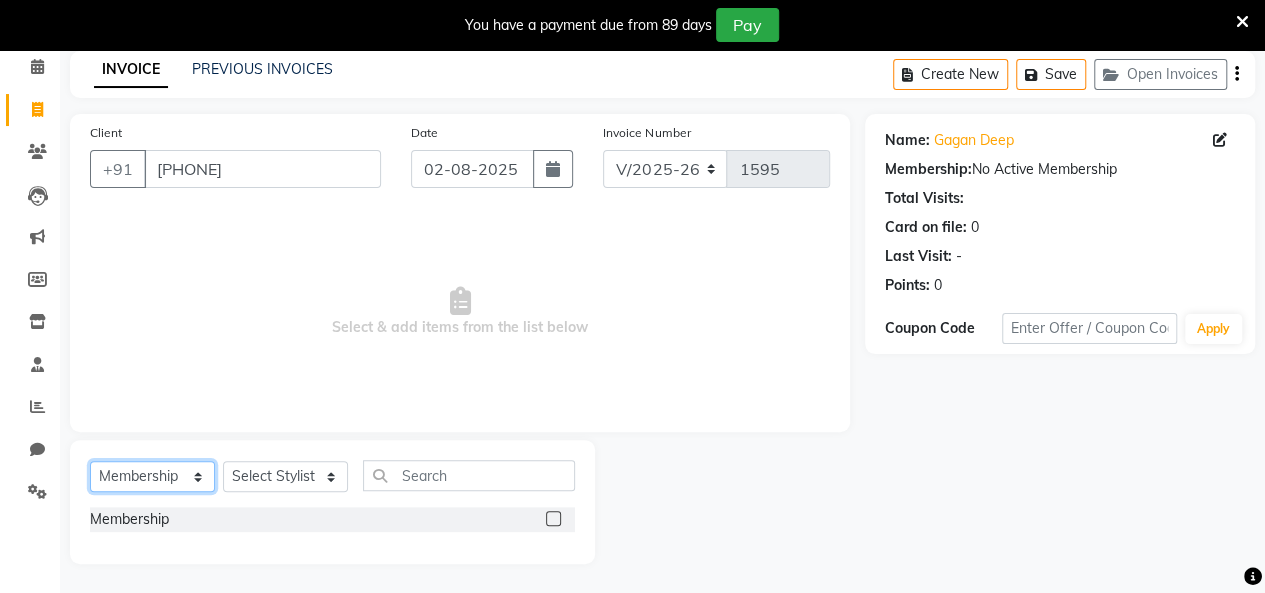 click on "Select  Service  Product  Membership  Package Voucher Prepaid Gift Card" 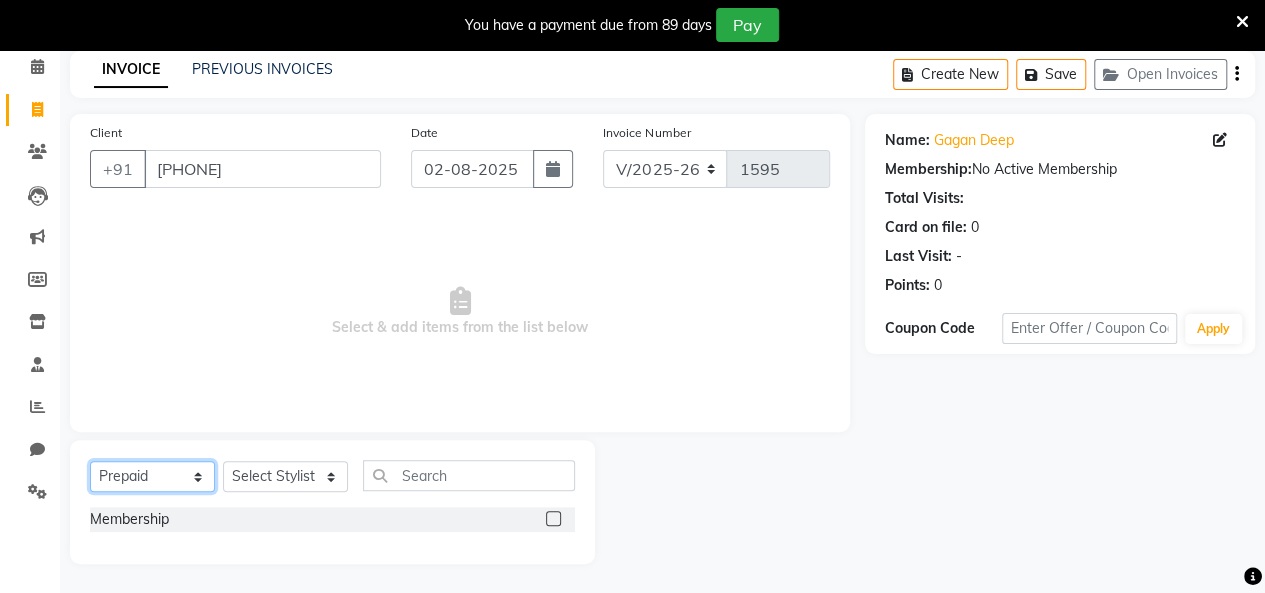click on "Select  Service  Product  Membership  Package Voucher Prepaid Gift Card" 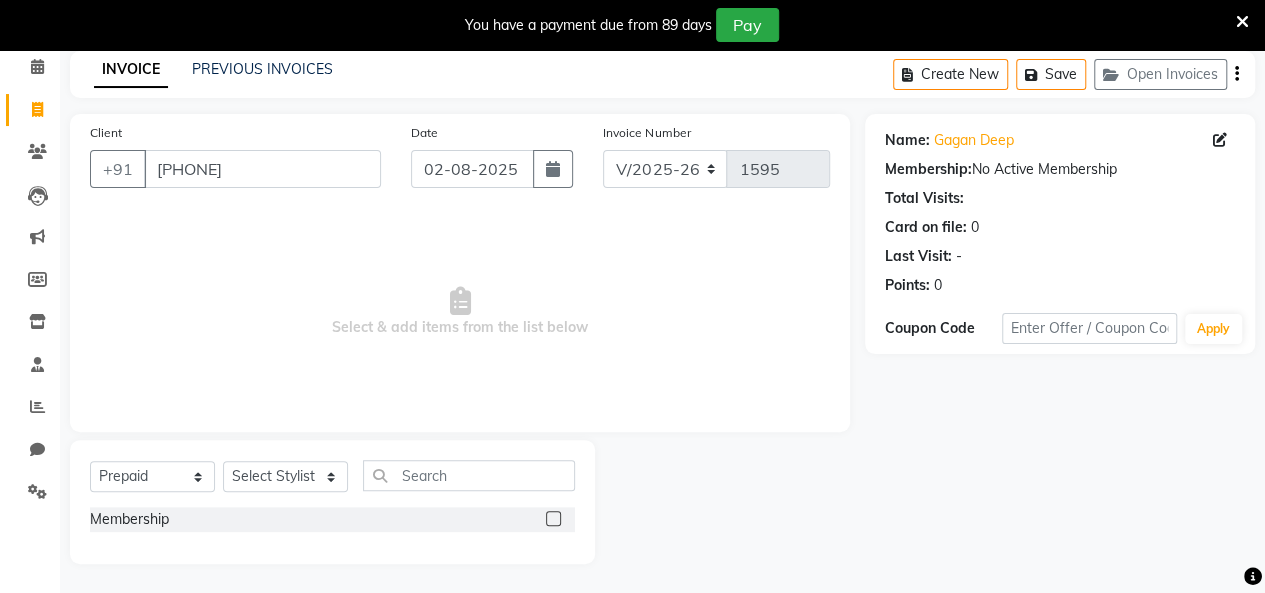 click on "Client [PHONE] Date [DATE] Invoice Number V/[YEAR] V/[YEAR]-[YEAR] [NUMBER] Select & add items from the list below" 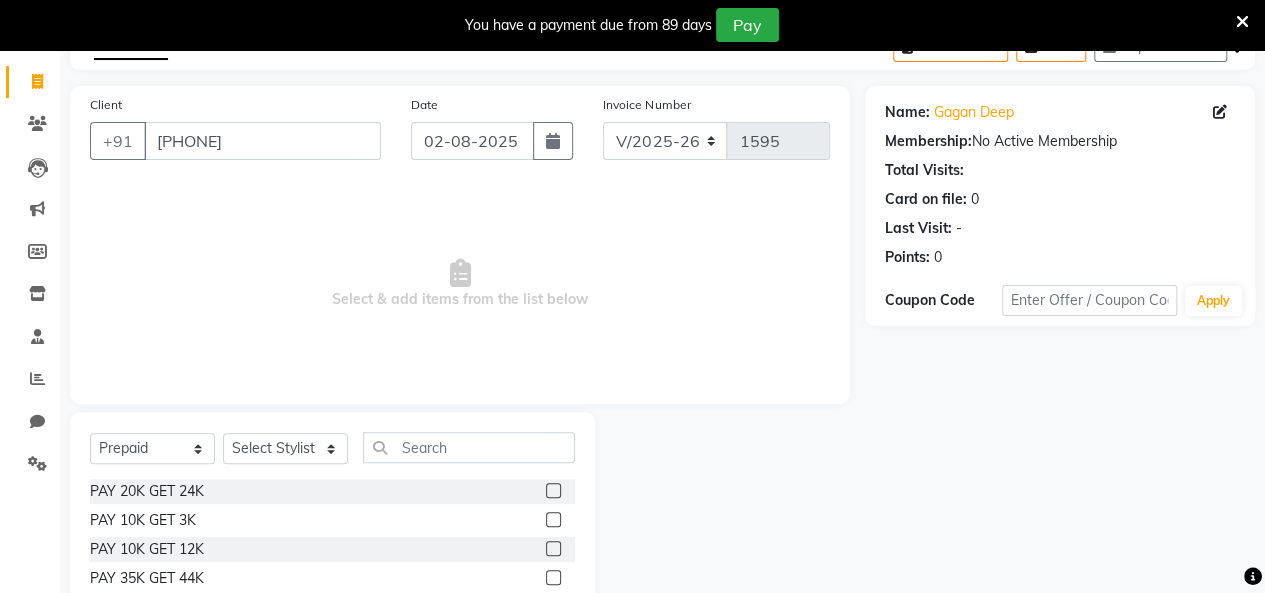 scroll, scrollTop: 185, scrollLeft: 0, axis: vertical 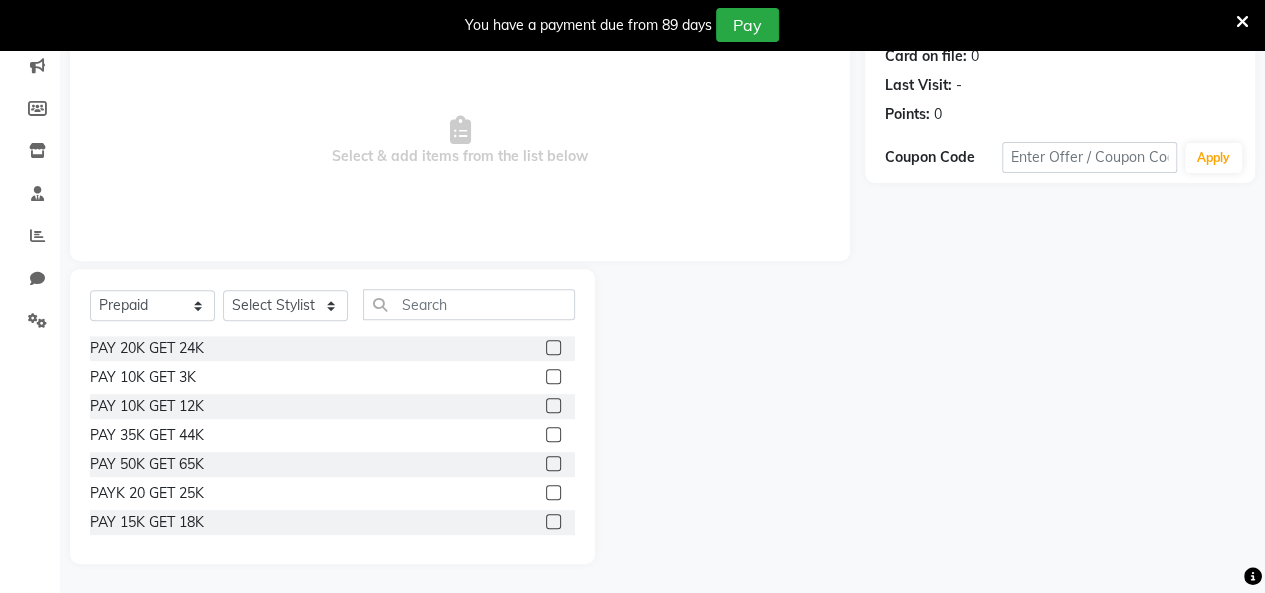 click 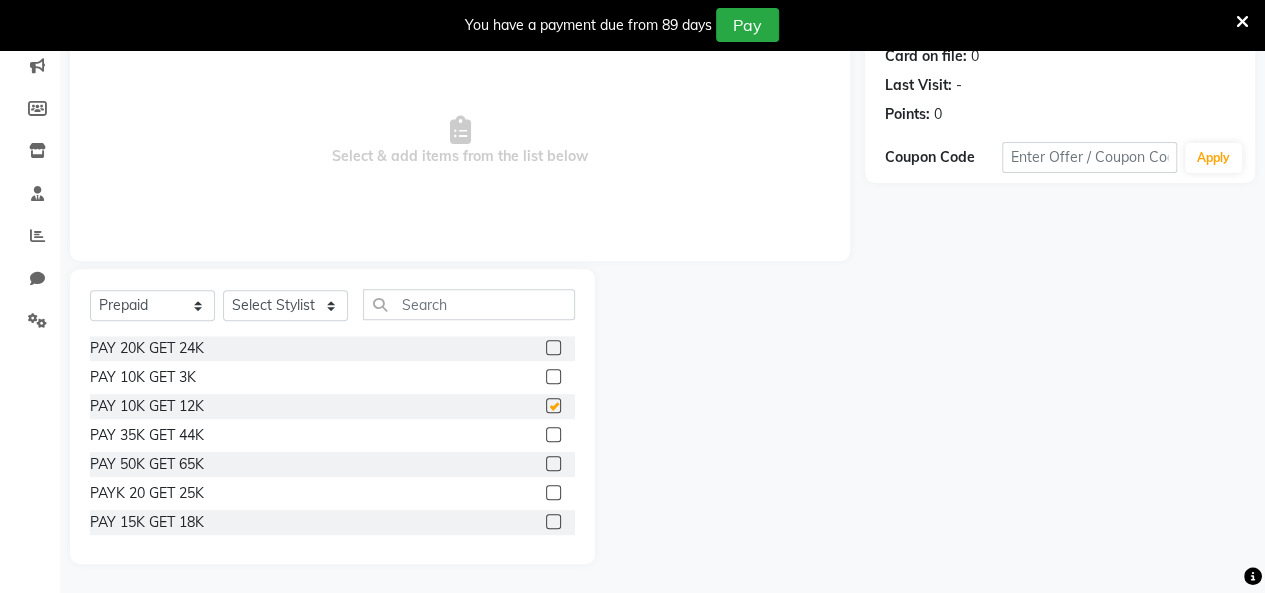 checkbox on "false" 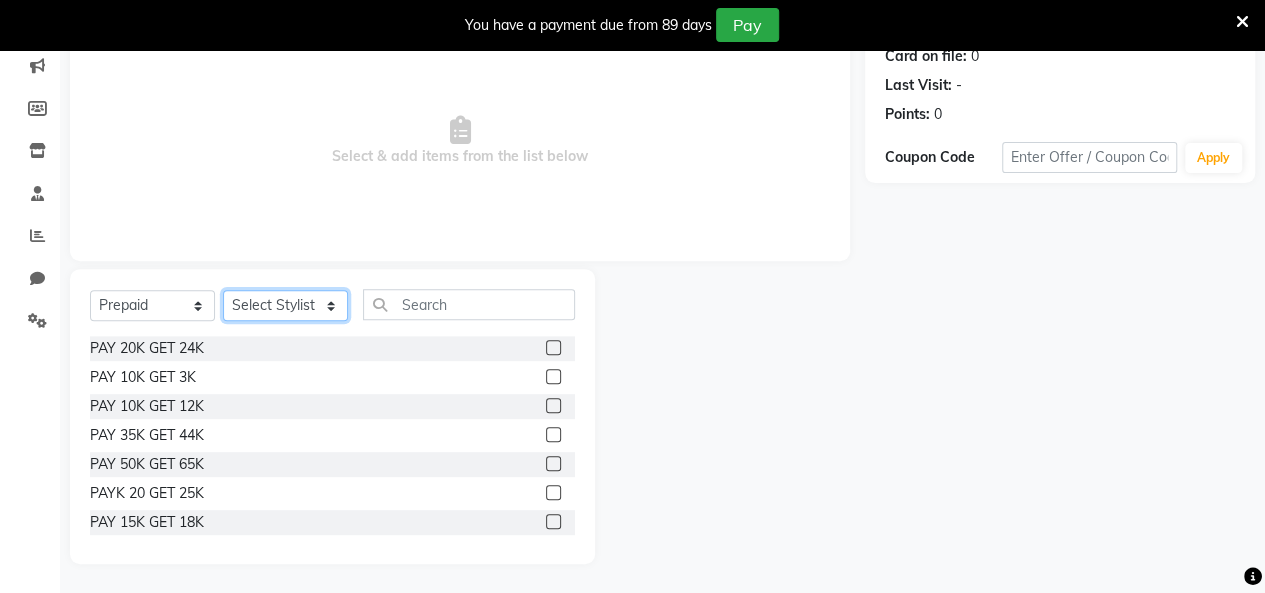 click on "Select Stylist [FIRST] [LAST] [FIRST] [LAST] [FIRST] [LAST] [FIRST] [LAST] [FIRST] [LAST] [FIRST] [LAST] [FIRST] [LAST] [FIRST] [LAST] [FIRST] [LAST] [FIRST] [LAST] [FIRST] [LAST] [FIRST] [LAST]" 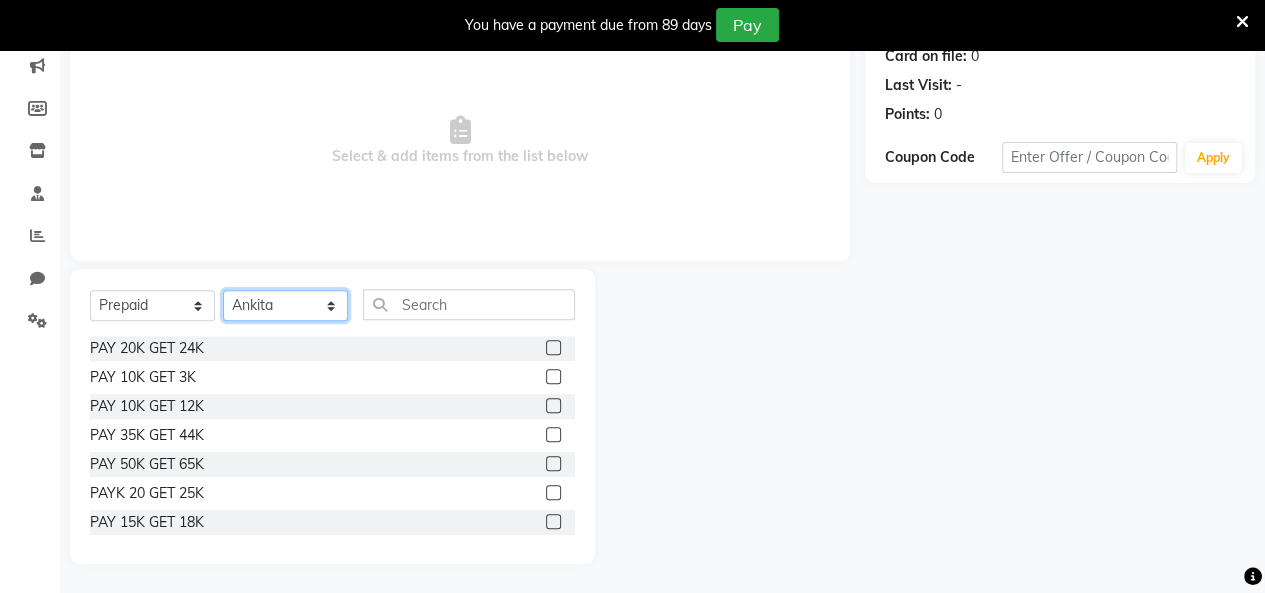 click on "Select Stylist [FIRST] [LAST] [FIRST] [LAST] [FIRST] [LAST] [FIRST] [LAST] [FIRST] [LAST] [FIRST] [LAST] [FIRST] [LAST] [FIRST] [LAST] [FIRST] [LAST] [FIRST] [LAST] [FIRST] [LAST] [FIRST] [LAST]" 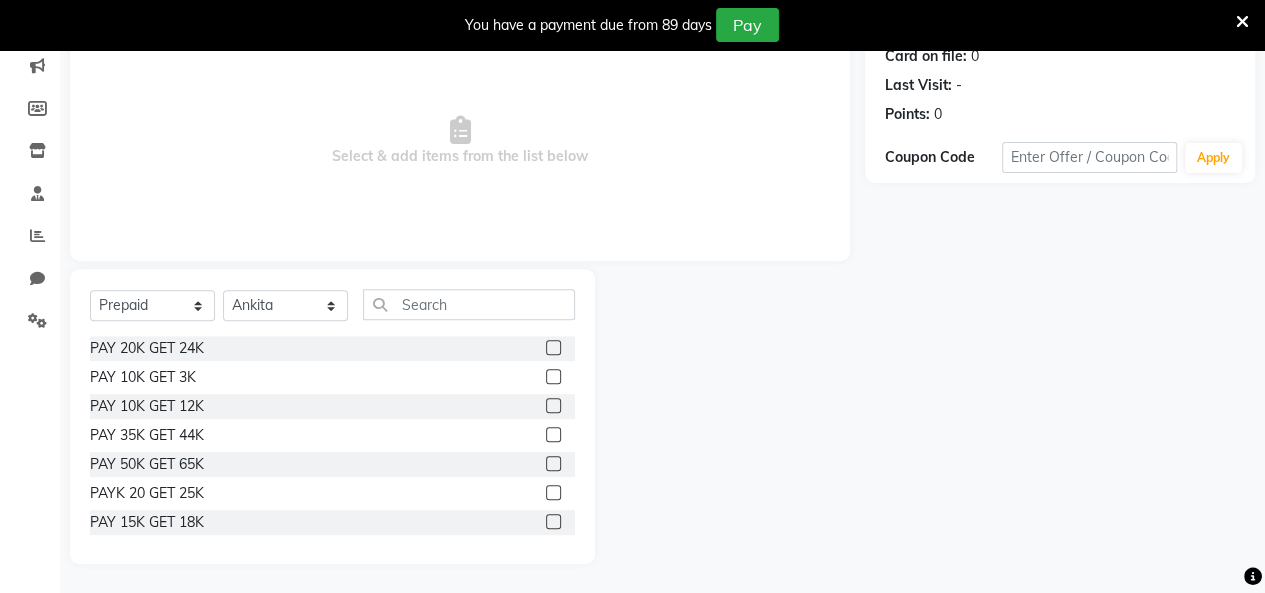click 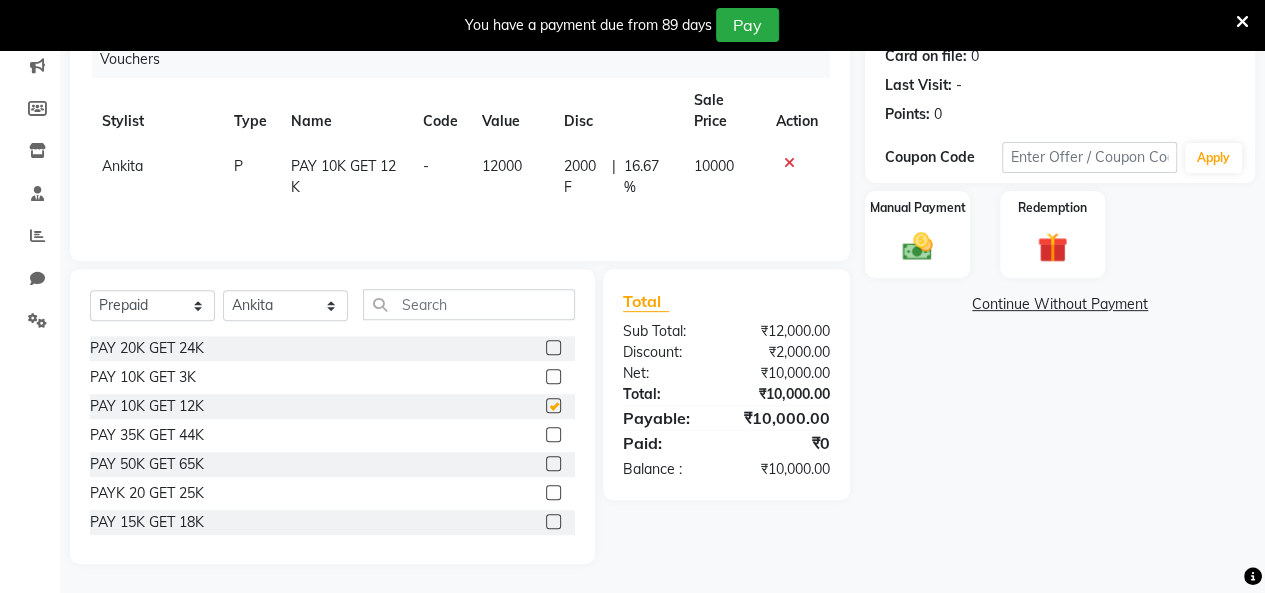 checkbox on "false" 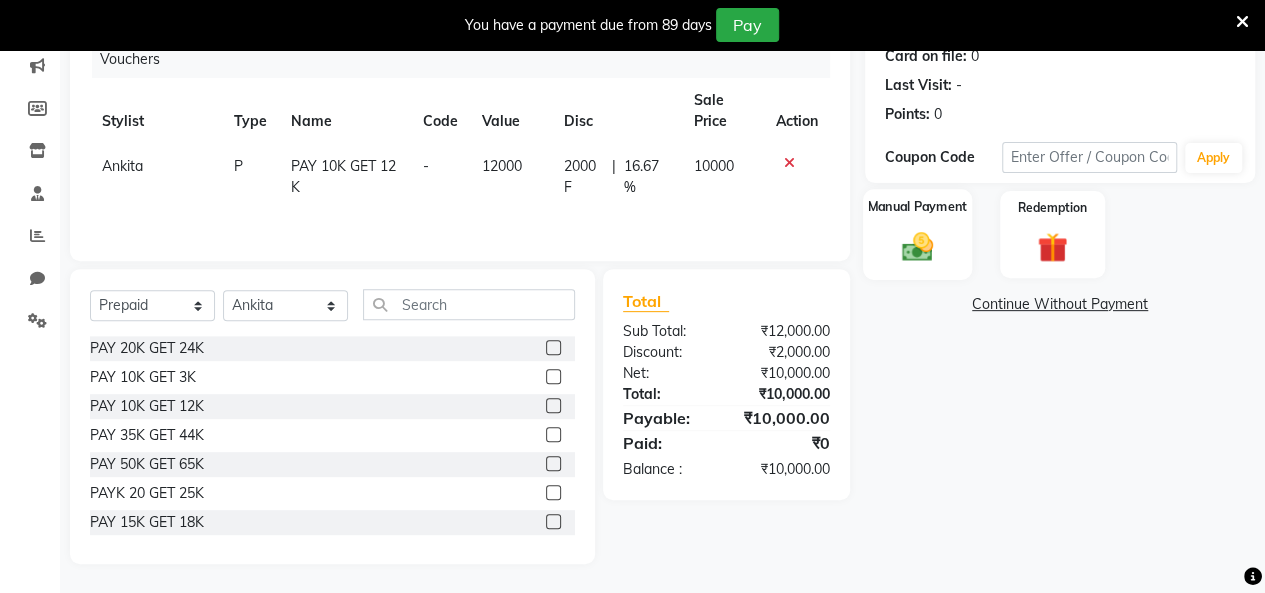 click 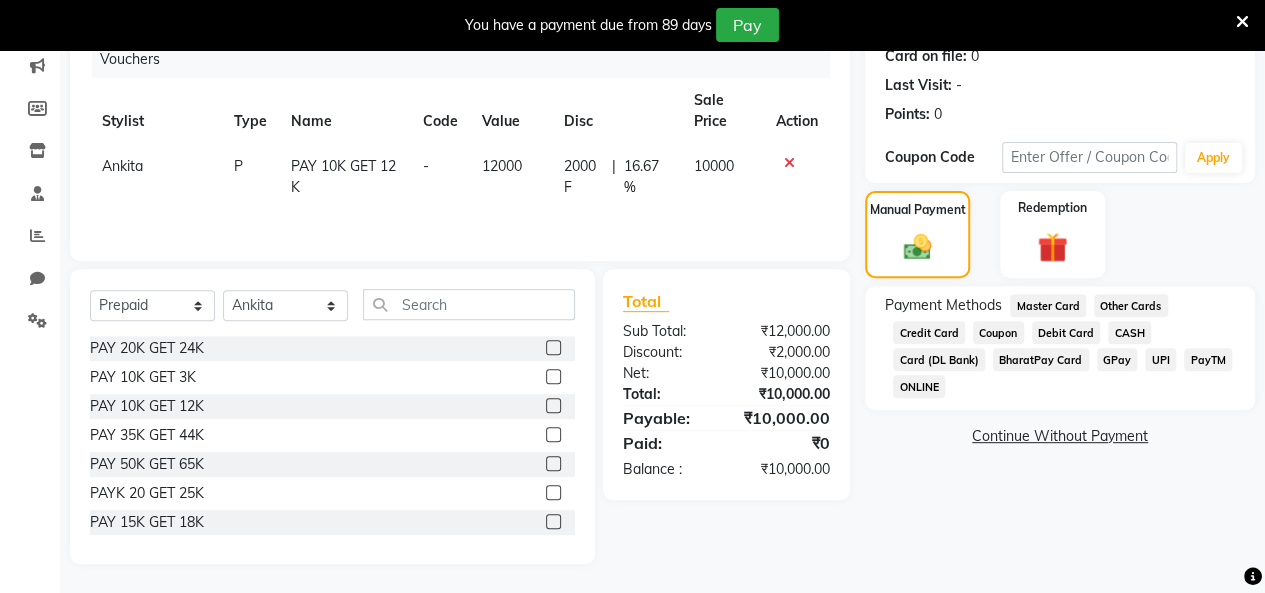 click on "GPay" 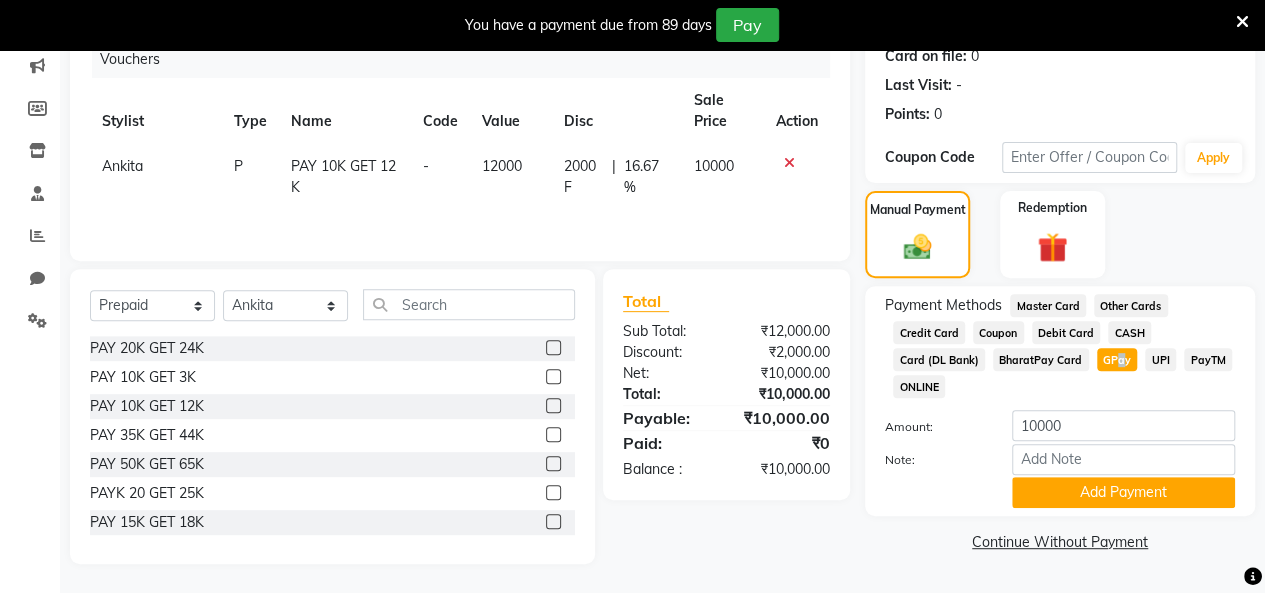 scroll, scrollTop: 256, scrollLeft: 0, axis: vertical 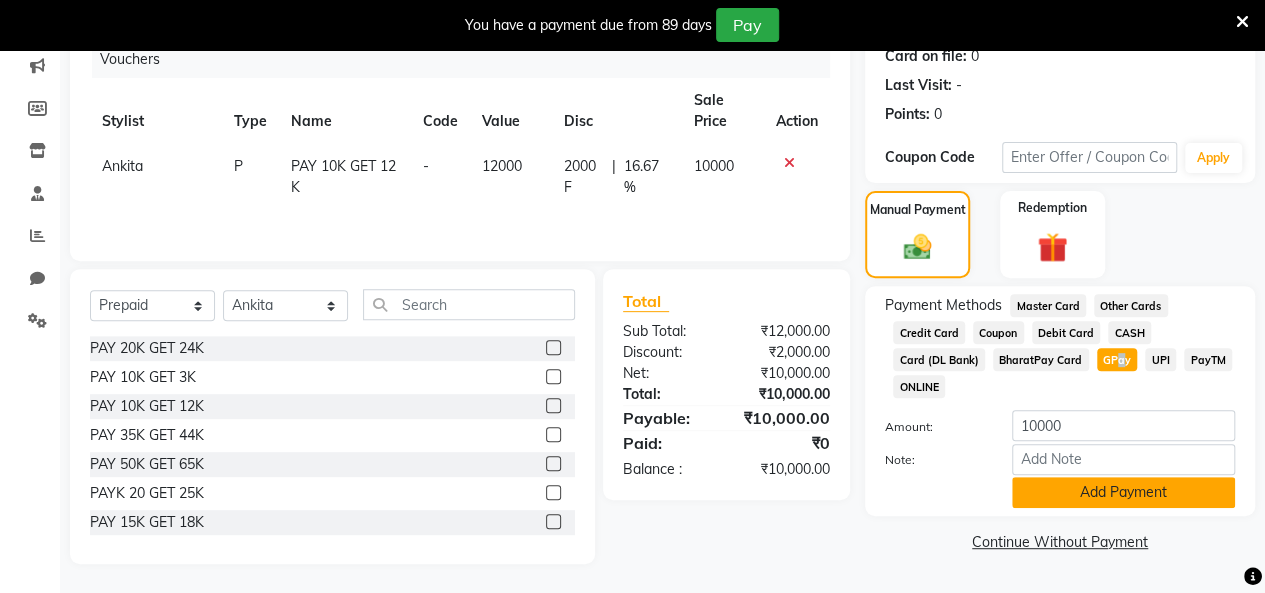 click on "Add Payment" 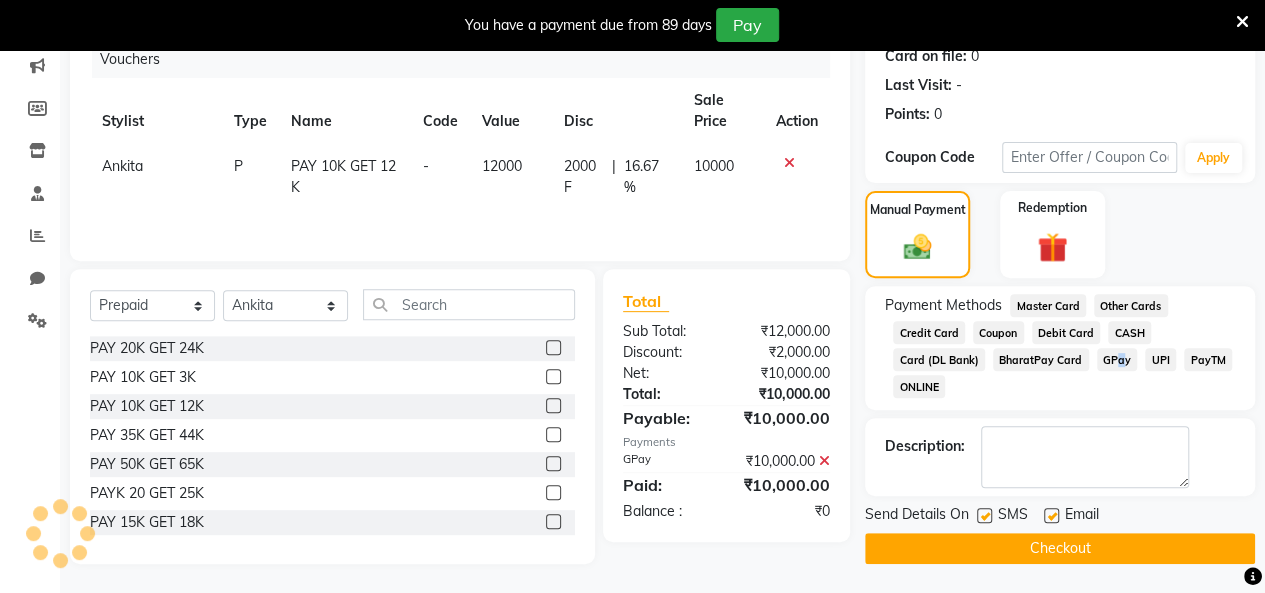 click on "Checkout" 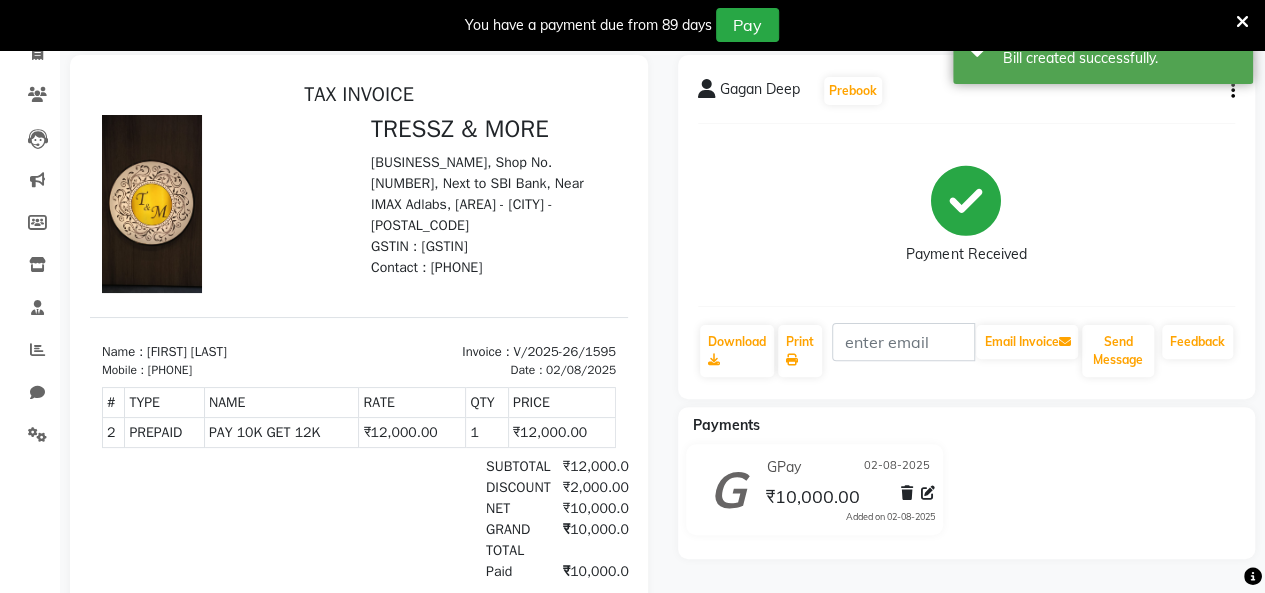 scroll, scrollTop: 0, scrollLeft: 0, axis: both 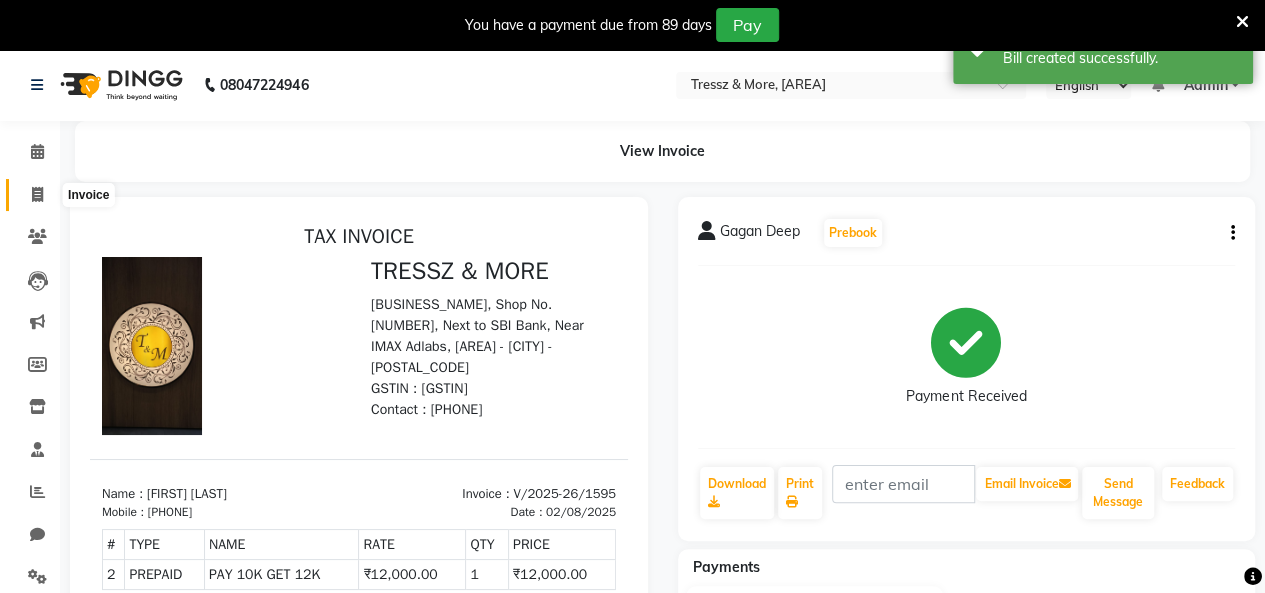 click 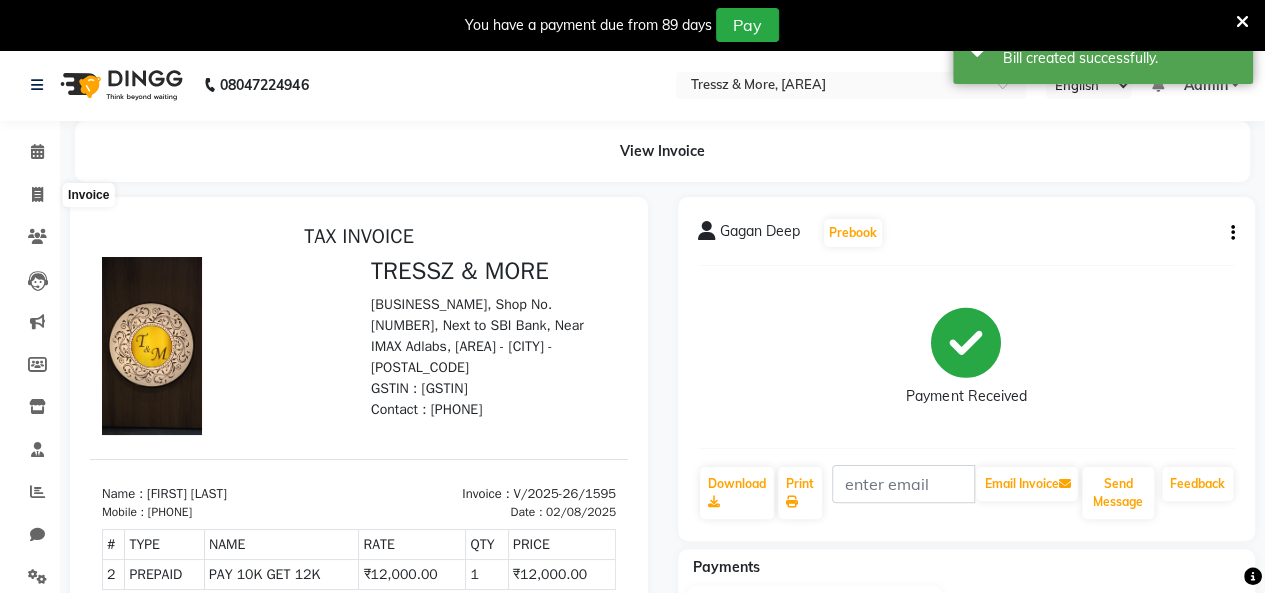 select on "3037" 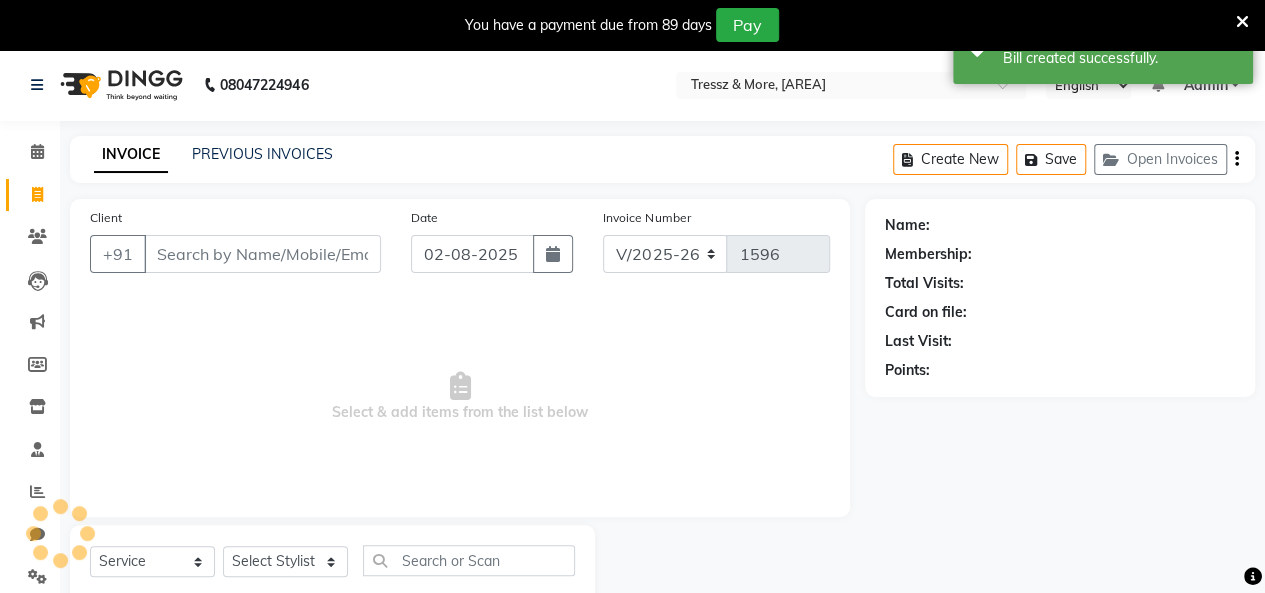 scroll, scrollTop: 56, scrollLeft: 0, axis: vertical 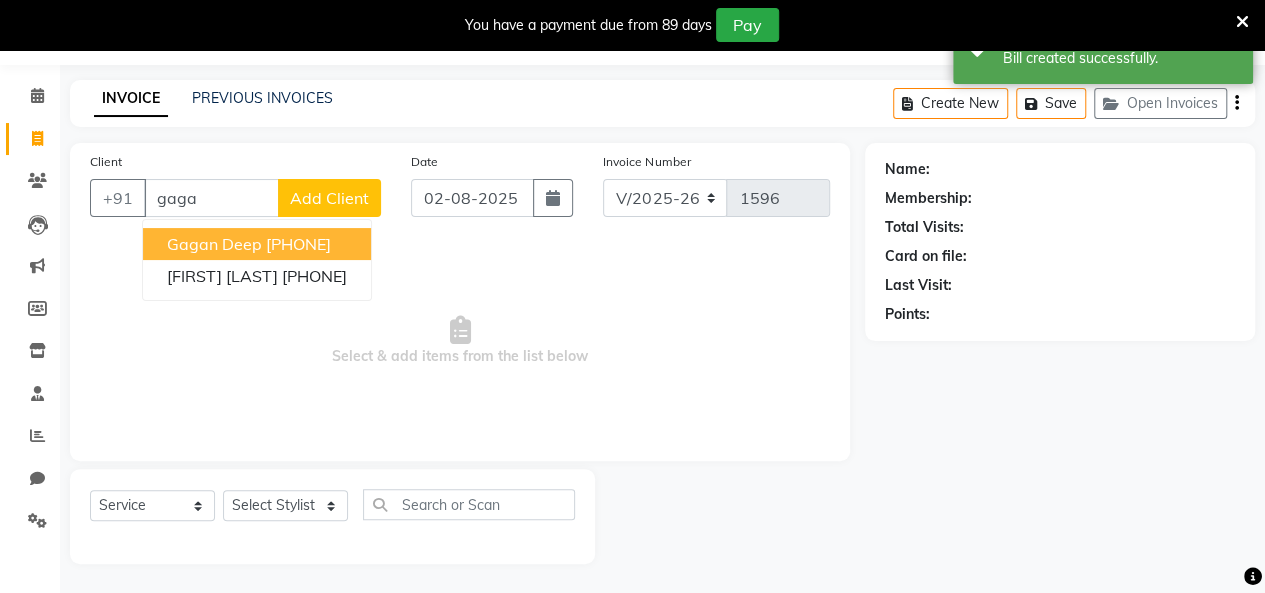 click on "[PHONE]" at bounding box center (298, 244) 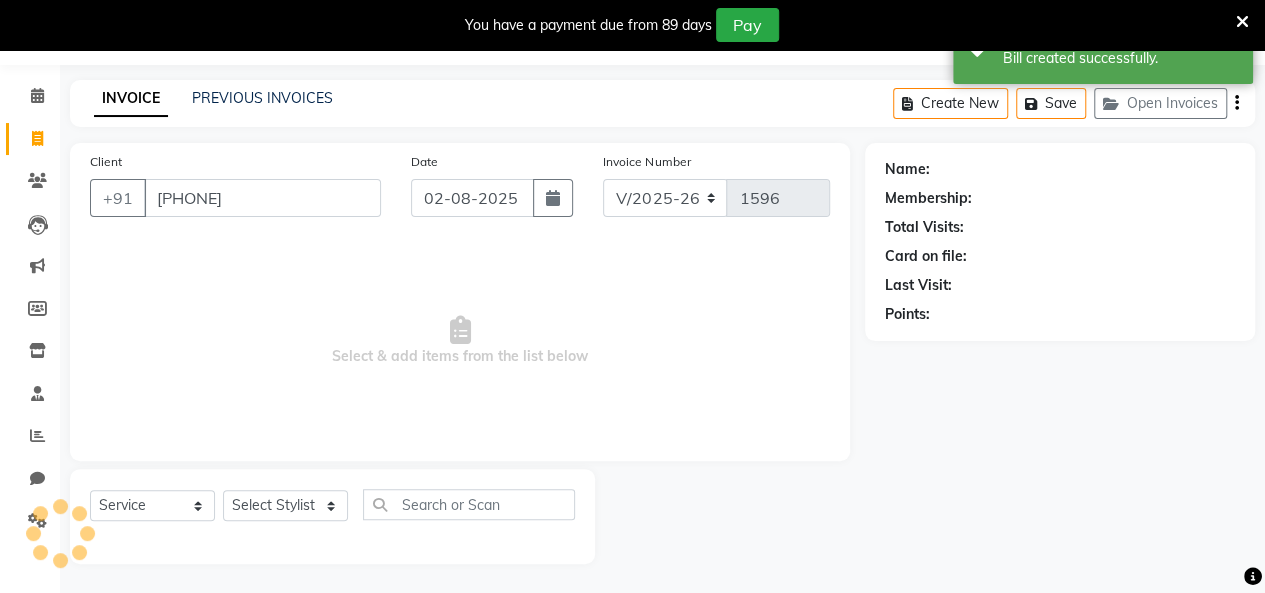 type on "[PHONE]" 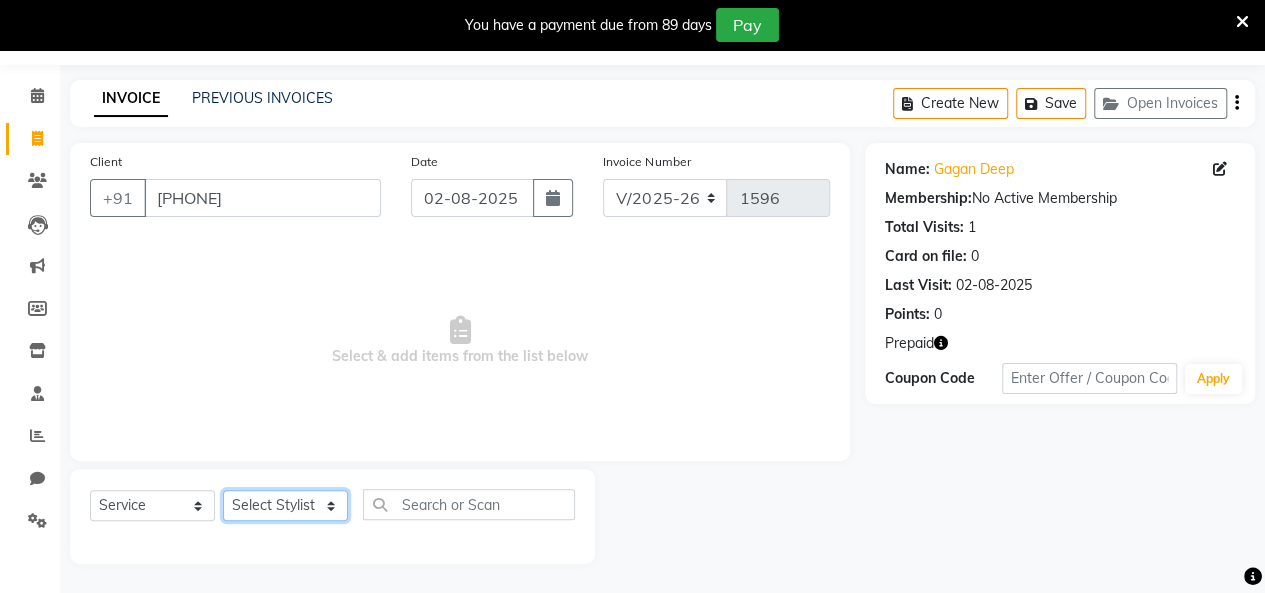 click on "Select Stylist [FIRST] [LAST] [FIRST] [LAST] [FIRST] [LAST] [FIRST] [LAST] [FIRST] [LAST] [FIRST] [LAST] [FIRST] [LAST] [FIRST] [LAST] [FIRST] [LAST] [FIRST] [LAST] [FIRST] [LAST] [FIRST] [LAST]" 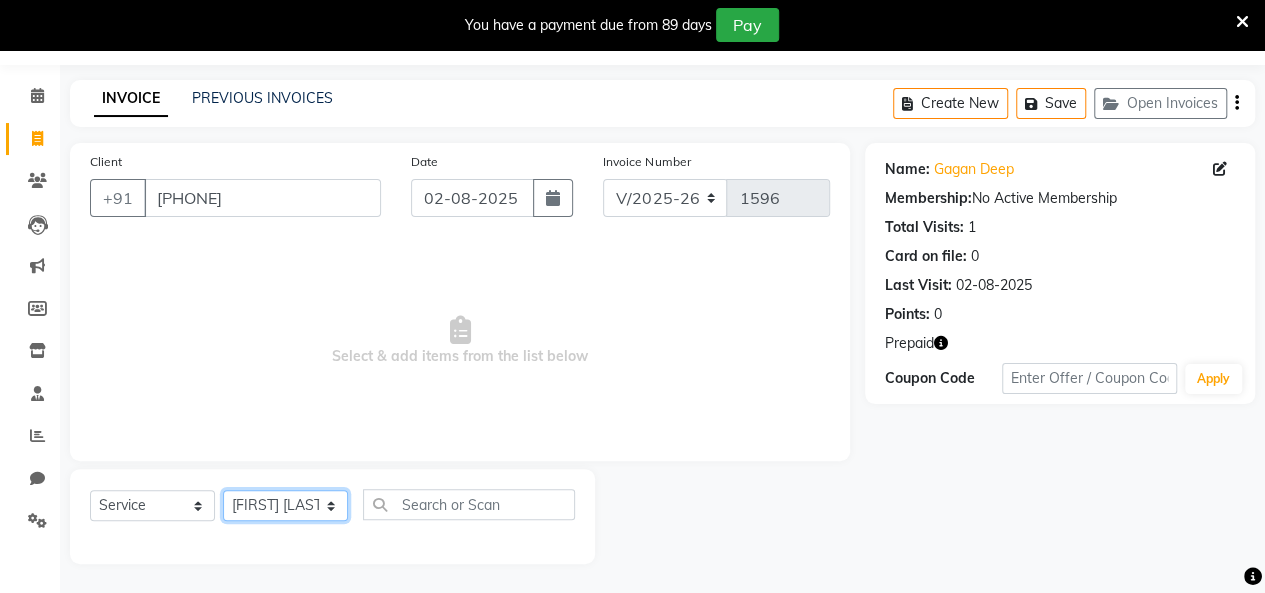 click on "Select Stylist [FIRST] [LAST] [FIRST] [LAST] [FIRST] [LAST] [FIRST] [LAST] [FIRST] [LAST] [FIRST] [LAST] [FIRST] [LAST] [FIRST] [LAST] [FIRST] [LAST] [FIRST] [LAST] [FIRST] [LAST] [FIRST] [LAST]" 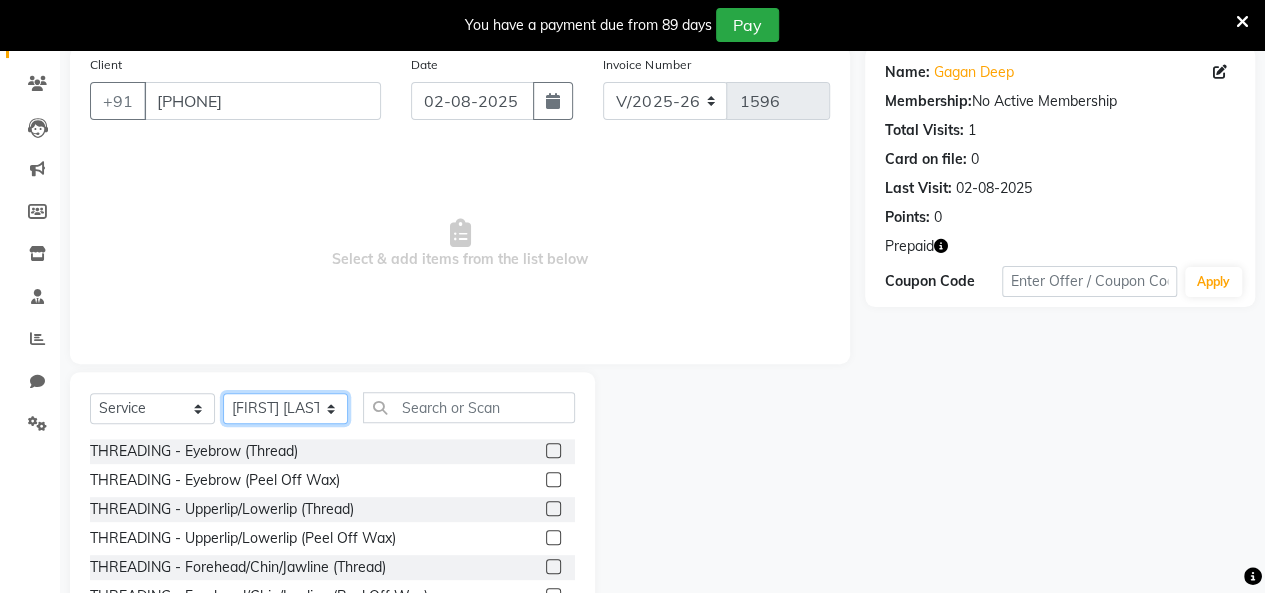 scroll, scrollTop: 256, scrollLeft: 0, axis: vertical 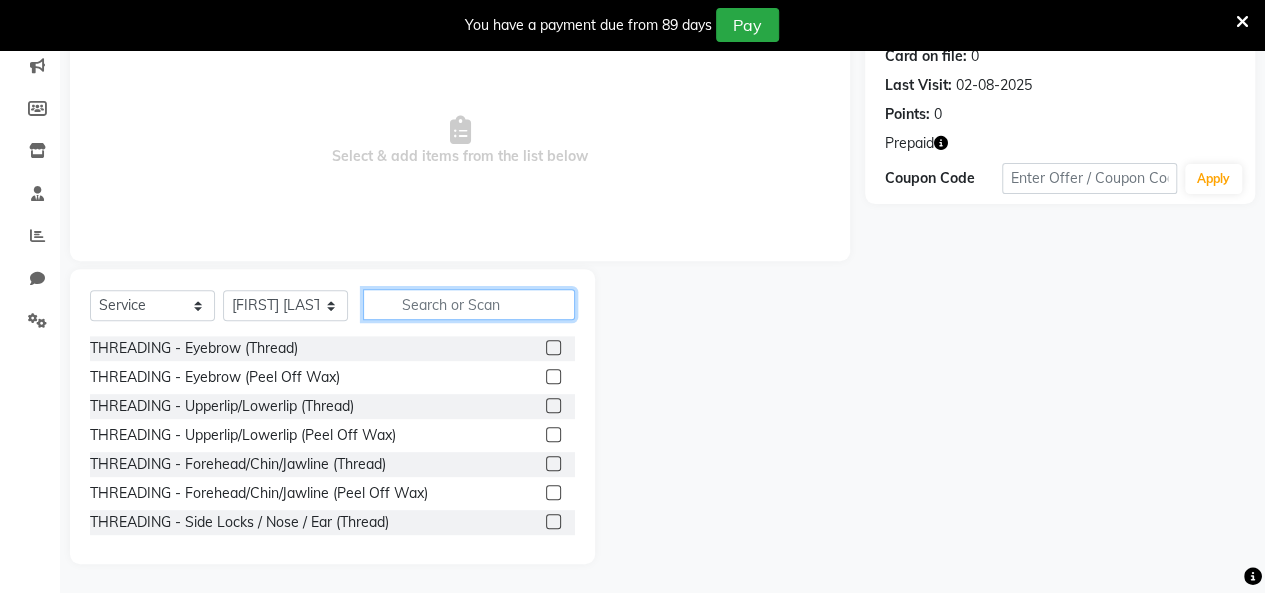 click 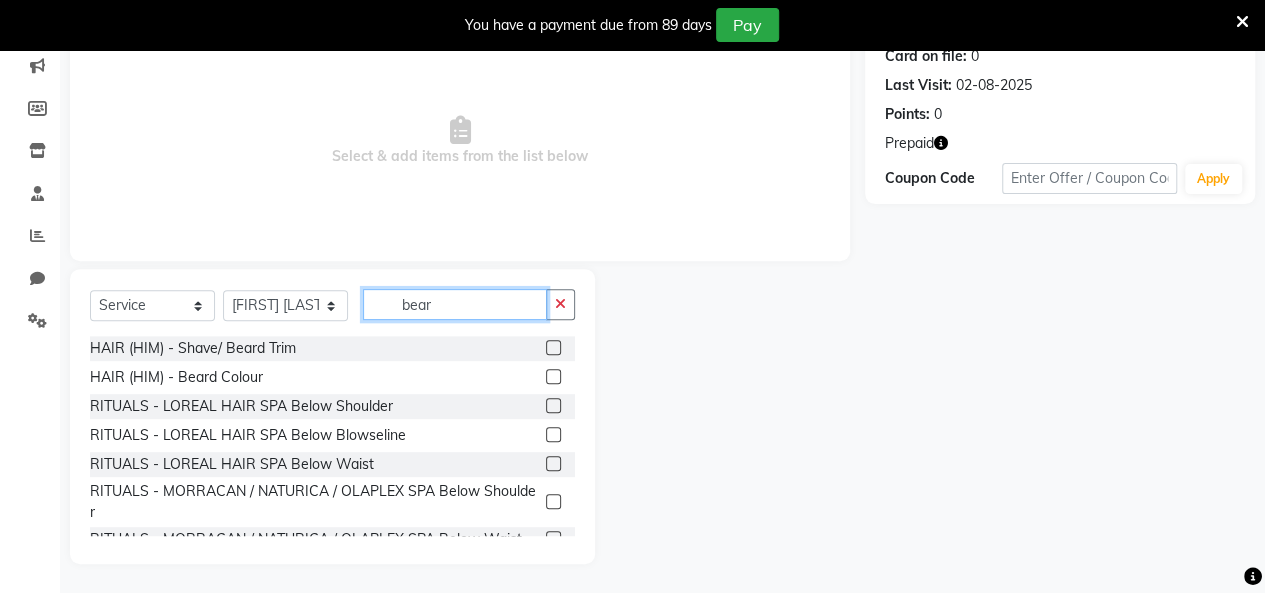 scroll, scrollTop: 114, scrollLeft: 0, axis: vertical 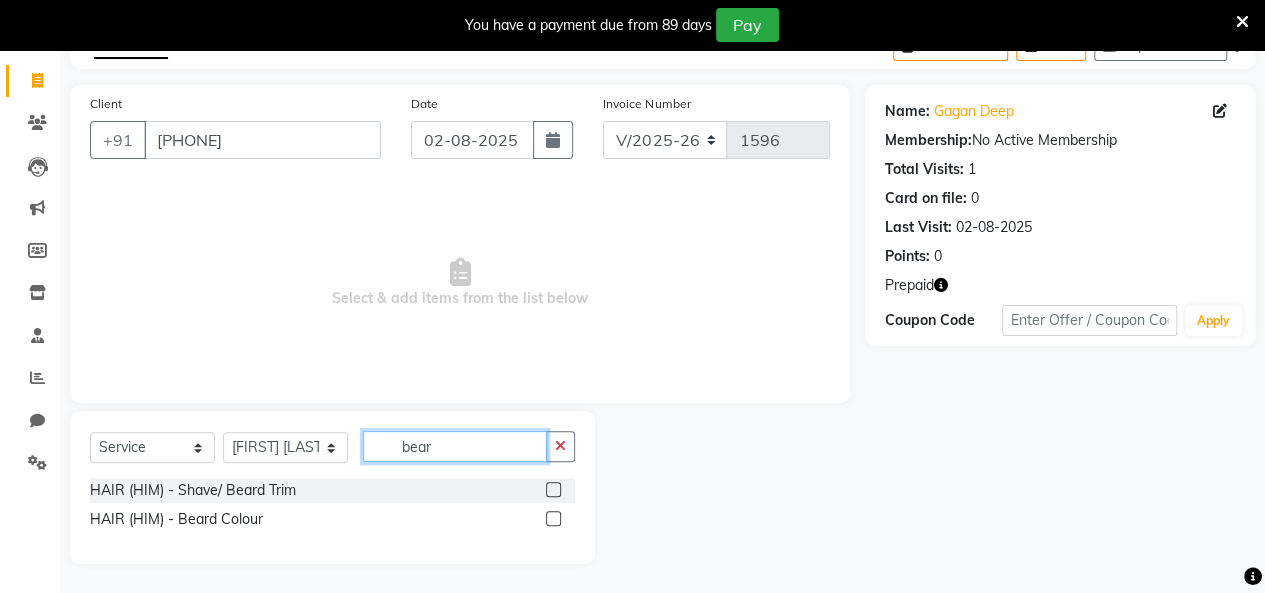 type on "bear" 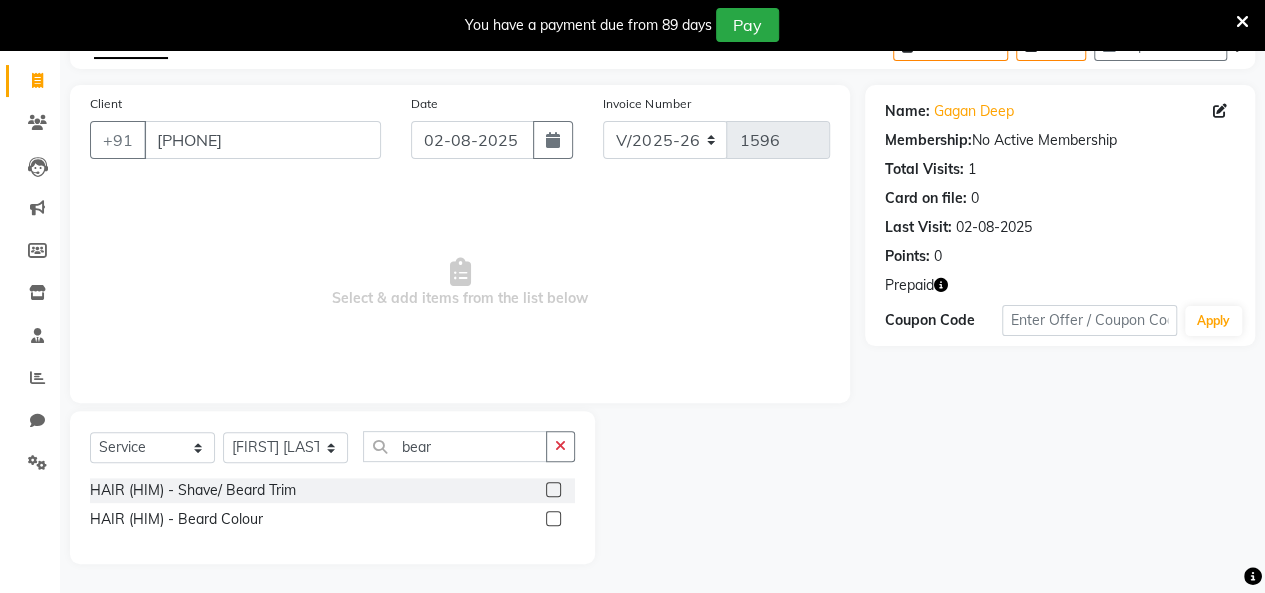 click 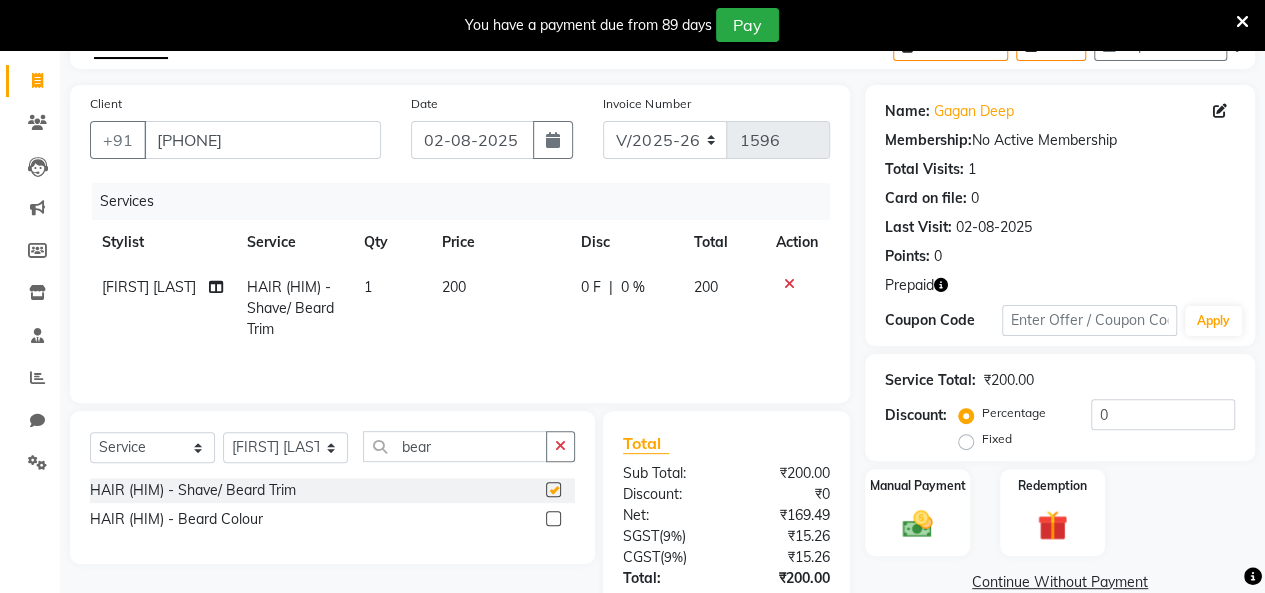 checkbox on "false" 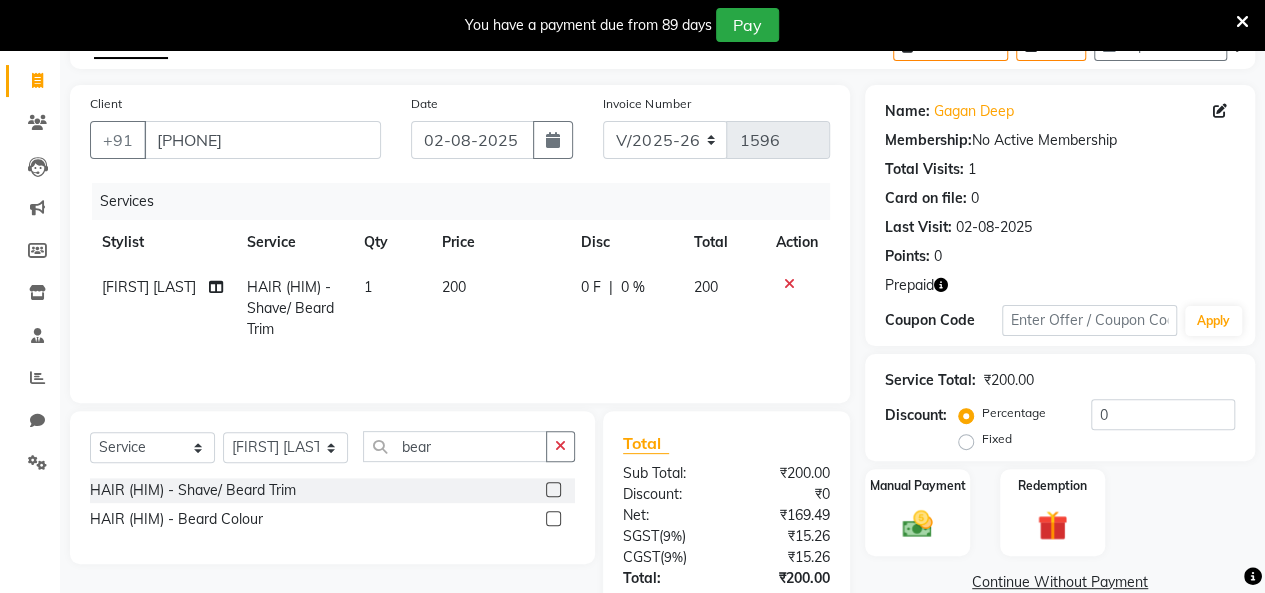 click on "200" 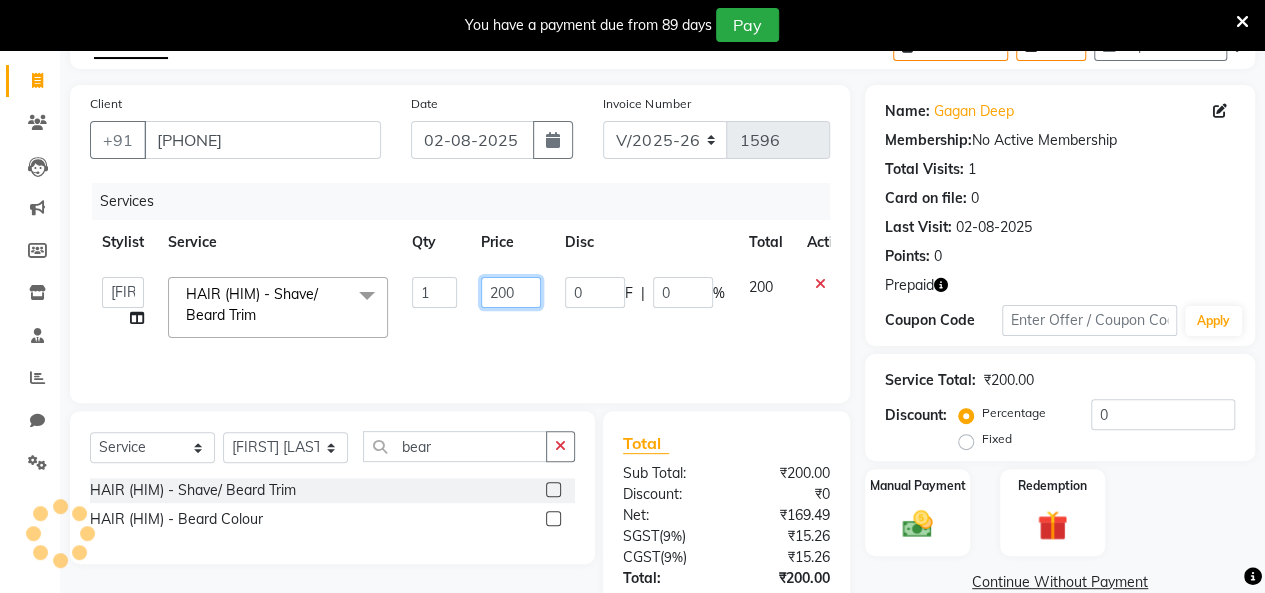 click on "200" 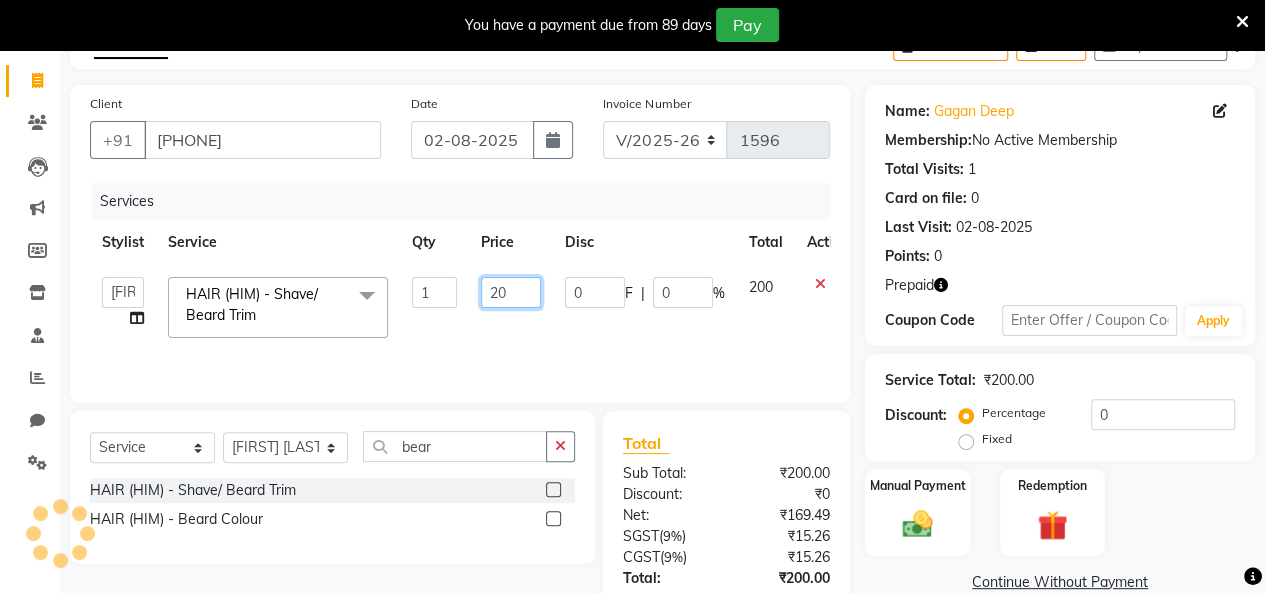 type on "250" 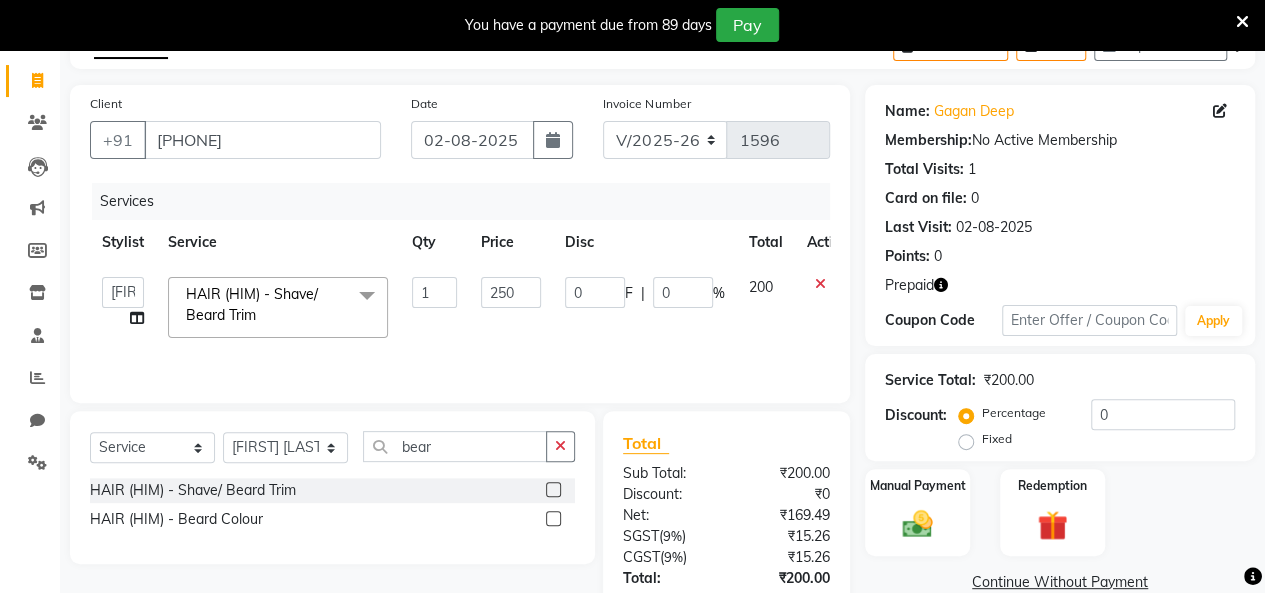 click on "[FIRST] [LAST] [FIRST] [LAST] [FIRST] [LAST] [FIRST] [LAST] [FIRST] [LAST] [FIRST] [LAST] [FIRST] [LAST] [FIRST] [LAST] [FIRST] [LAST] [FIRST] [LAST] [FIRST] [LAST] [FIRST] [LAST] [FIRST] [LAST] HAIR (HIM) - Shave/ Beard Trim x THREADING - Eyebrow (Thread) THREADING - Eyebrow (Peel Off Wax) THREADING - Upperlip/Lowerlip (Thread) THREADING - Upperlip/Lowerlip (Peel Off Wax) THREADING - Forehead/Chin/Jawline (Thread) THREADING - Forehead/Chin/Jawline (Peel Off Wax) THREADING - Side Locks / Nose / Ear (Thread) THREADING - Side Locks / Nose / Ear (Peel Off Wax) THREADING - Full Face (Thread) THREADING - Full Face (Peel Off Wax) THREADING - Underarms (Peel Off Wax) WAXING - Underarms (Regular) WAXING - Underarms (Chocolate) WAXING - Half Arm (Regular) WAXING - Half Arm (Chocolate) WAXING - Full Arms (Regular) WAXING - Full Arms (Chocolate) WAXING - Full Legs (Regular) WAXING - Full Legs (Chocolate) WAXING - Half Legs (Regular) WAXING - Half Legs (Chocolate) WAXING - Stomach (Regular) WAXING - Stomach (Chocolate) BUTT 1" 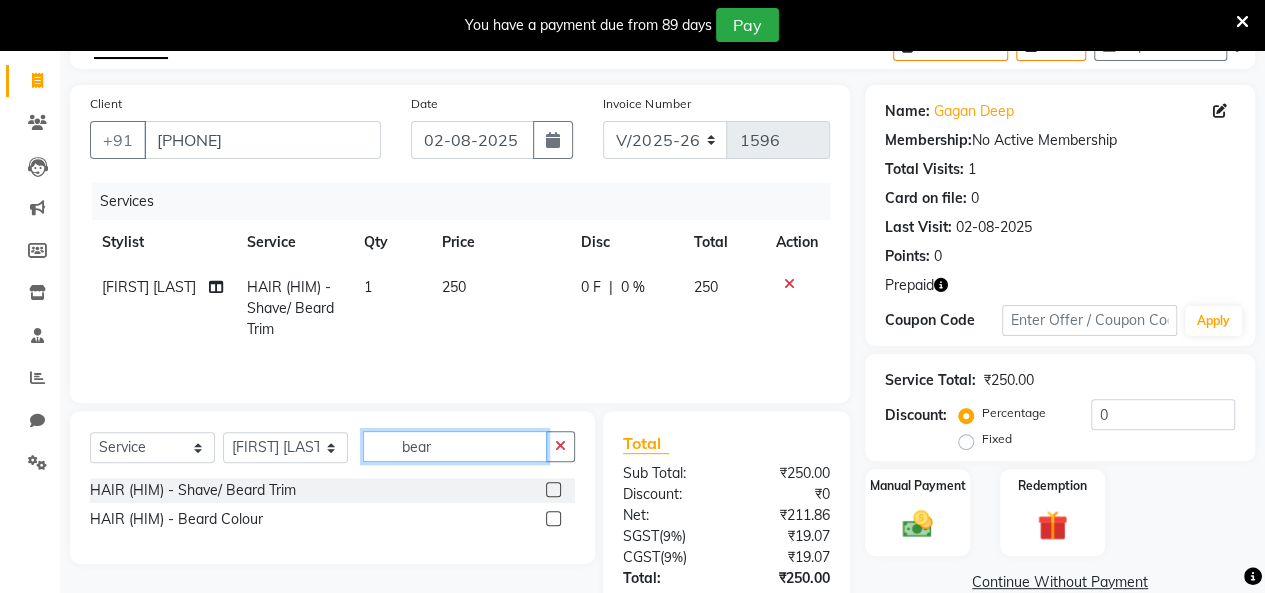 click on "bear" 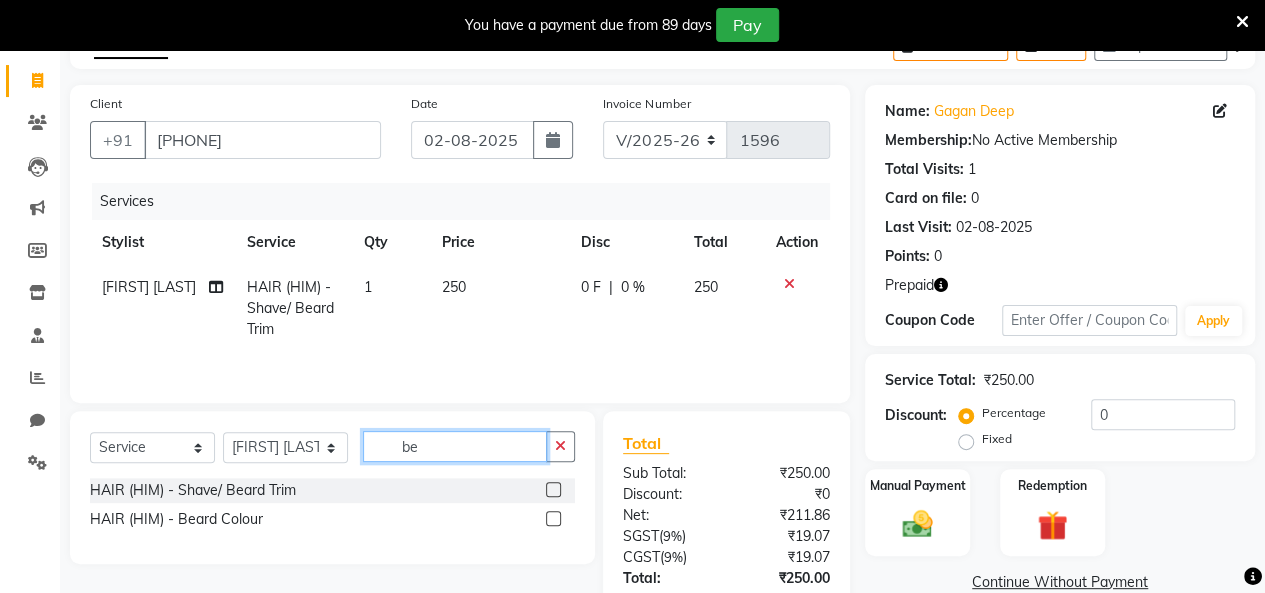 type on "b" 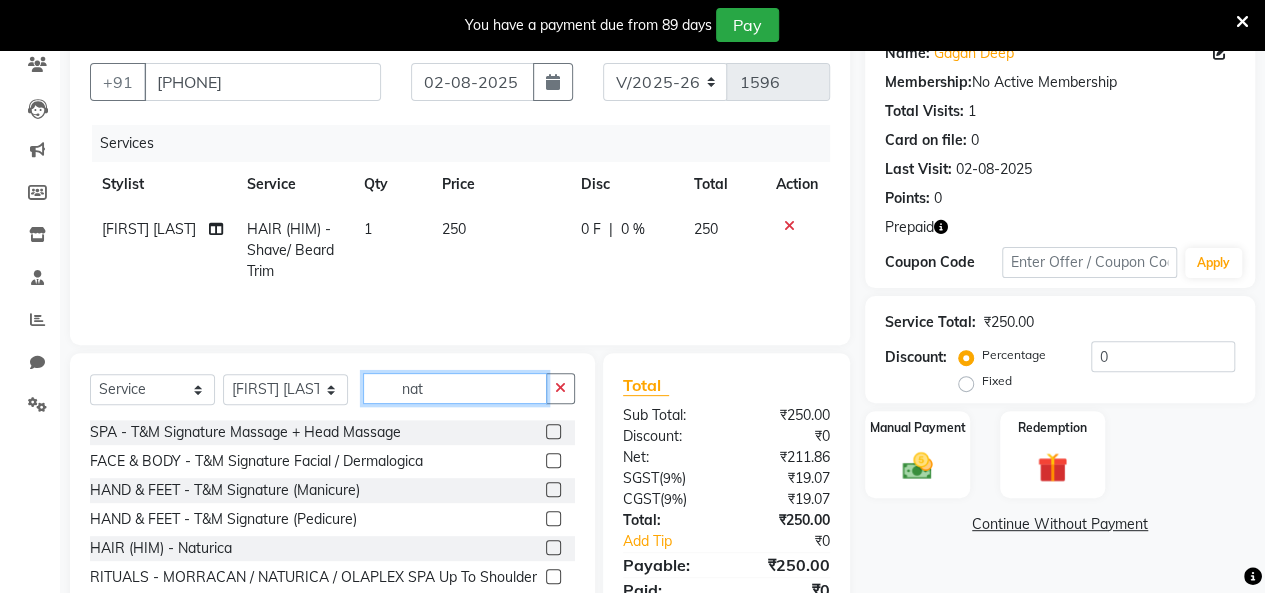 scroll, scrollTop: 214, scrollLeft: 0, axis: vertical 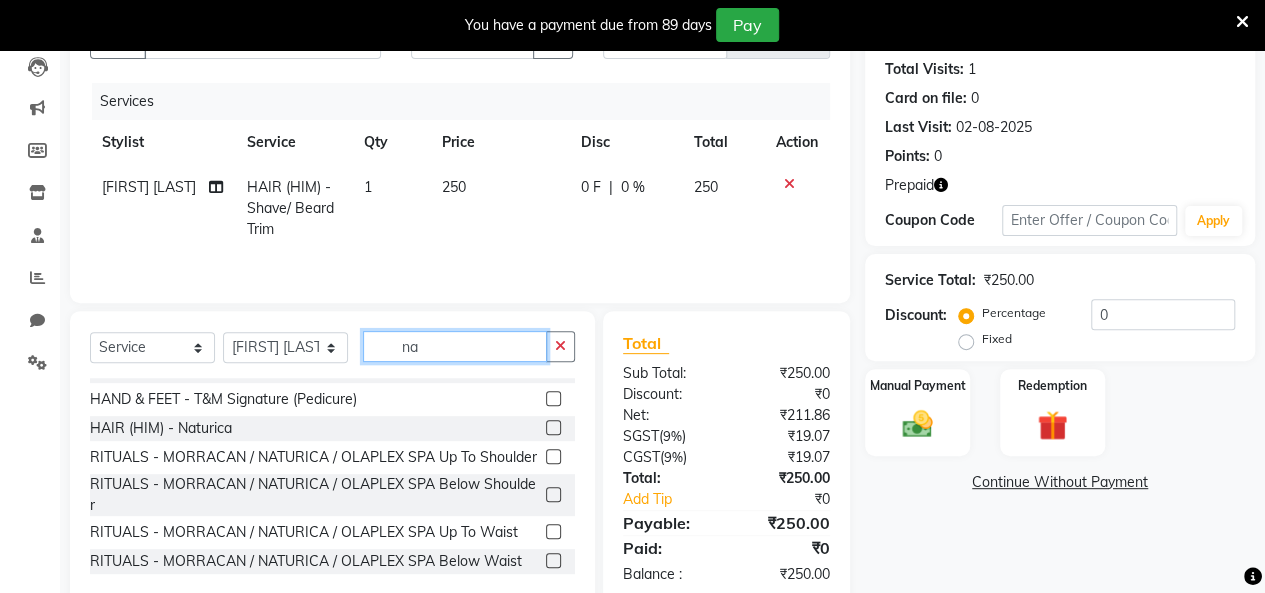 type on "n" 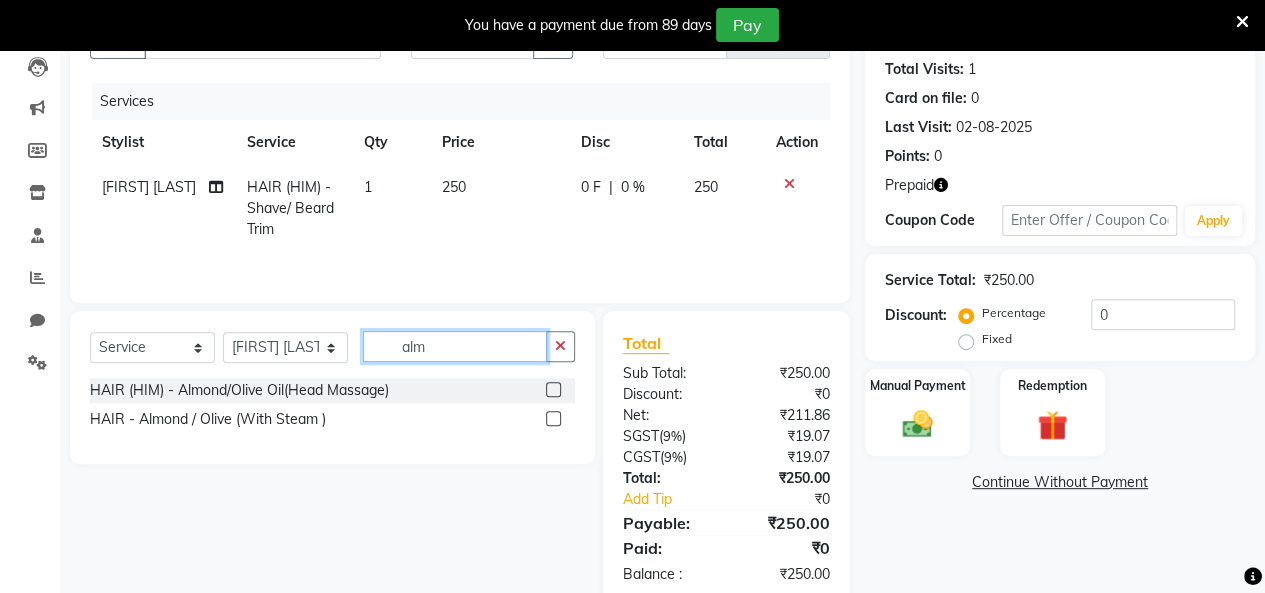 scroll, scrollTop: 0, scrollLeft: 0, axis: both 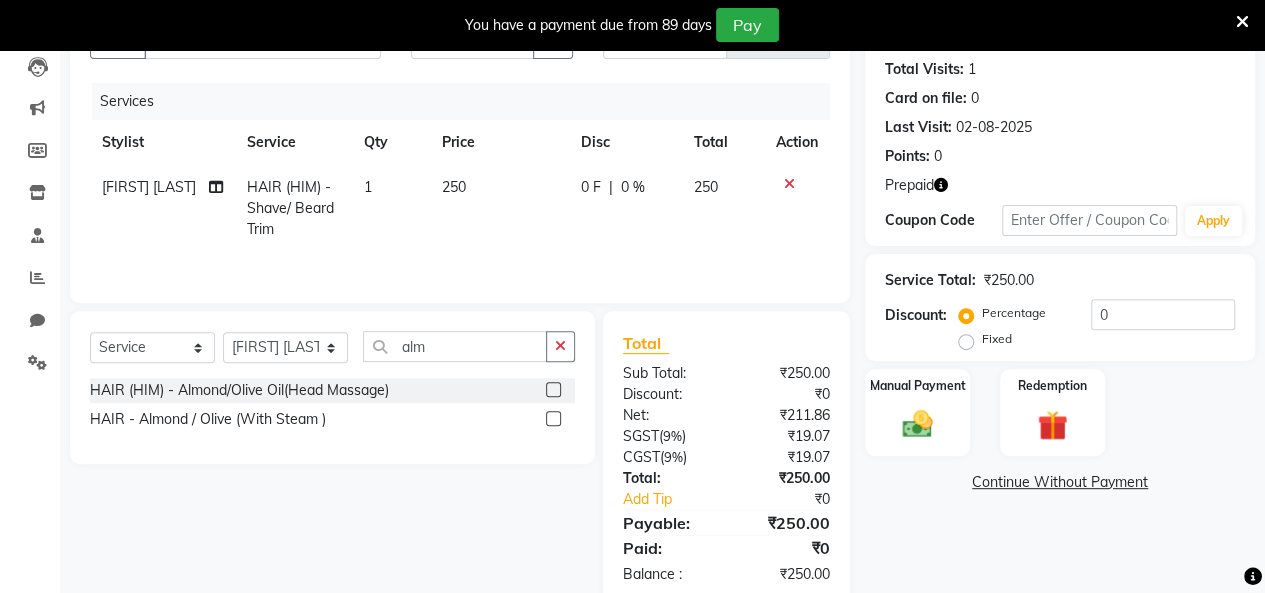 click 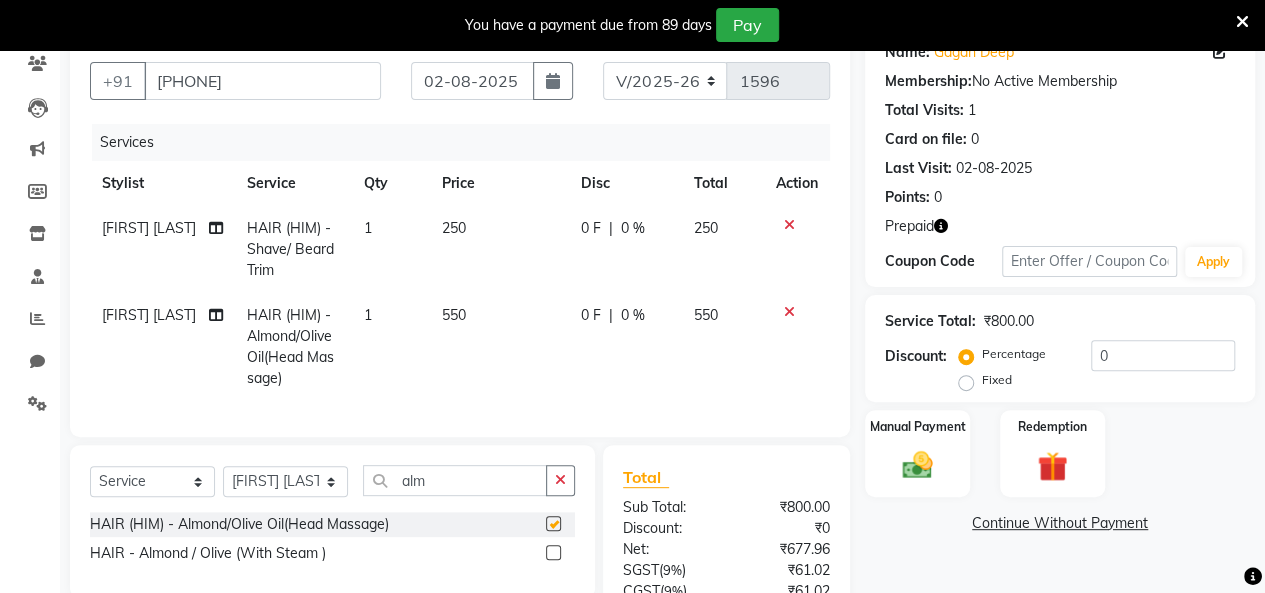 checkbox on "false" 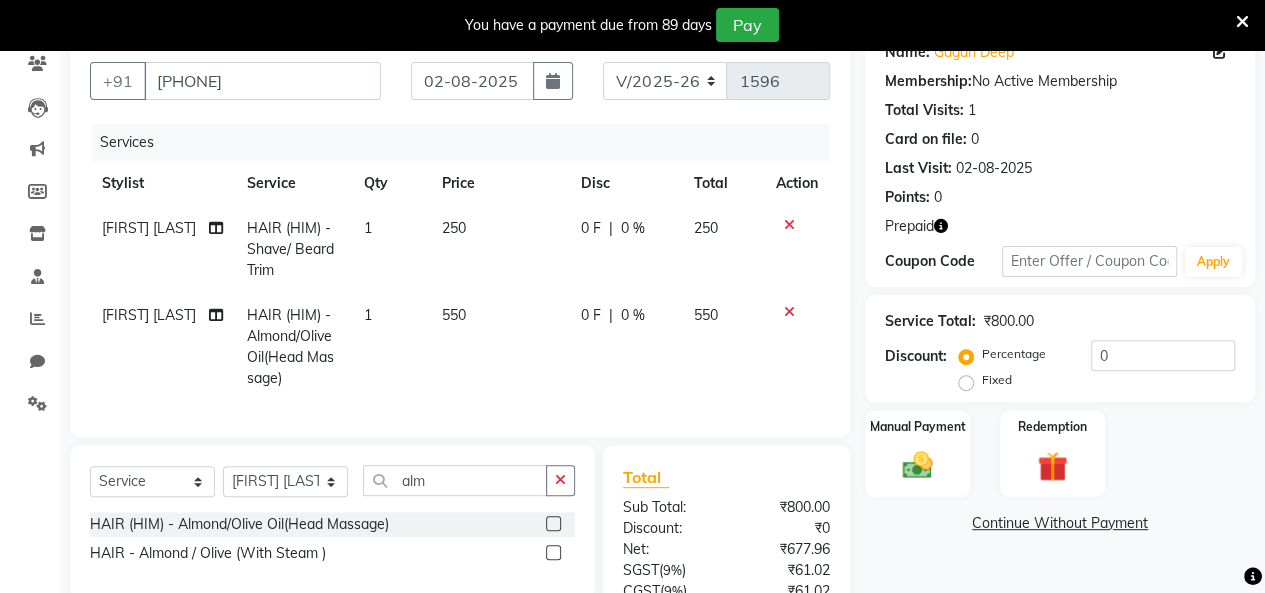scroll, scrollTop: 114, scrollLeft: 0, axis: vertical 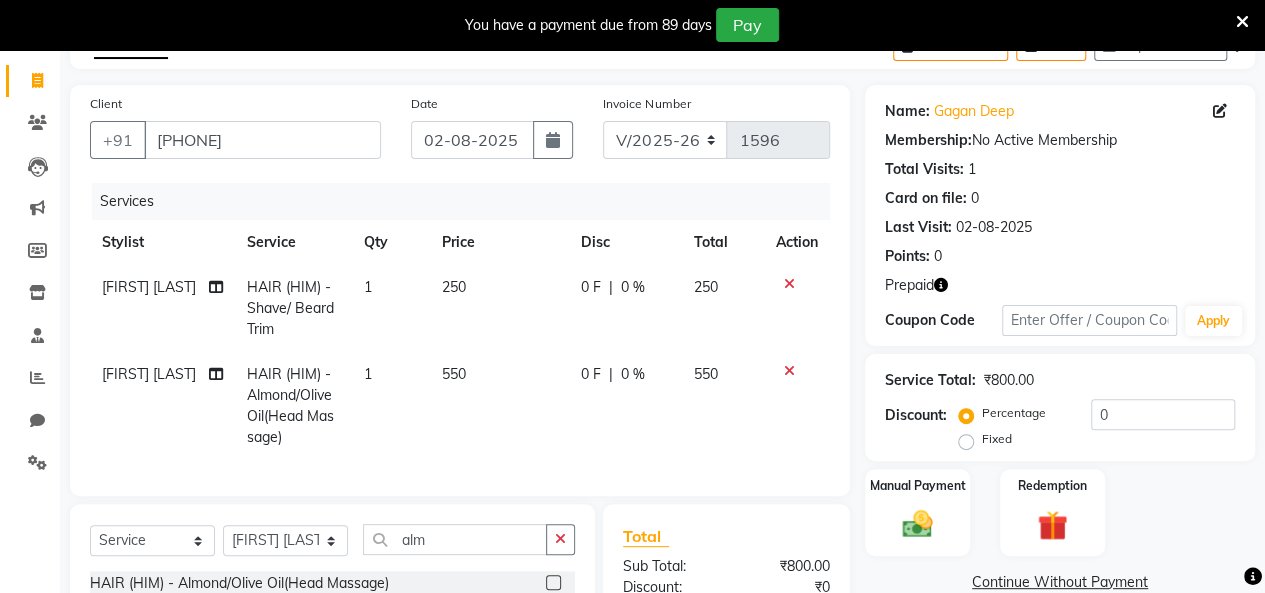 click on "550" 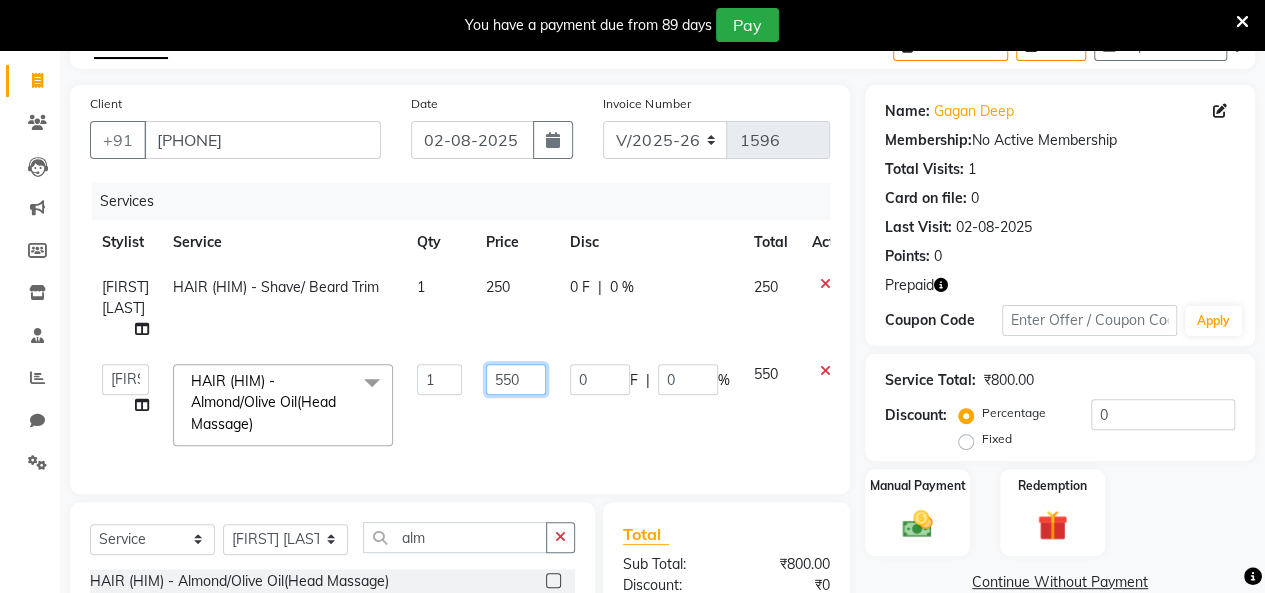 click on "550" 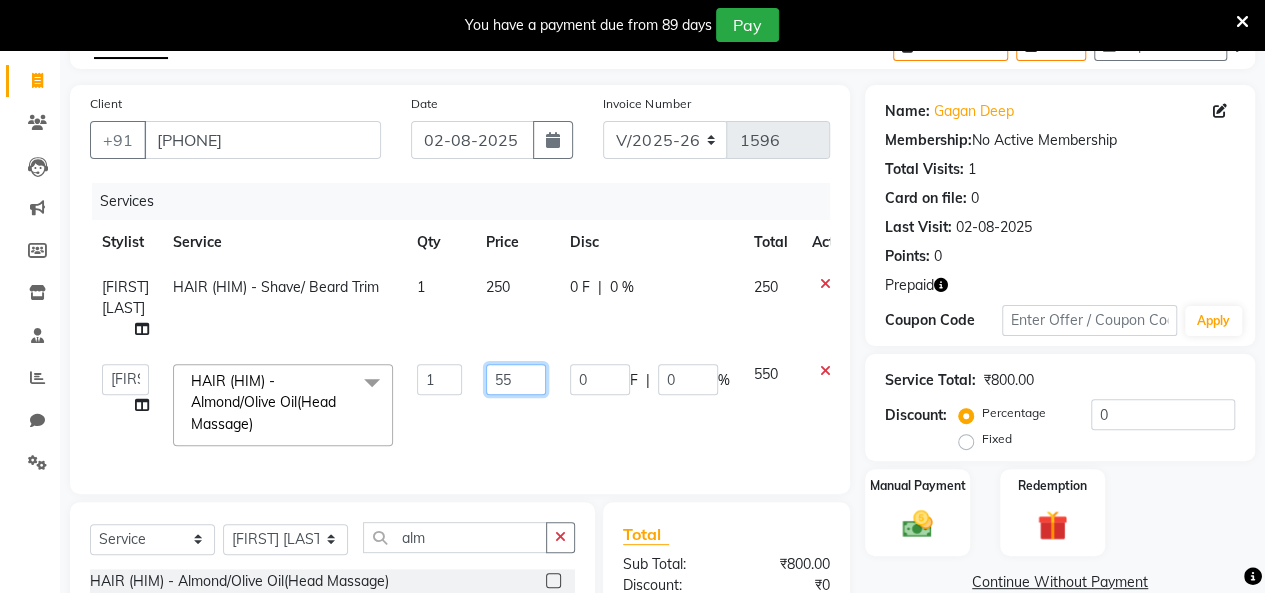 type on "5" 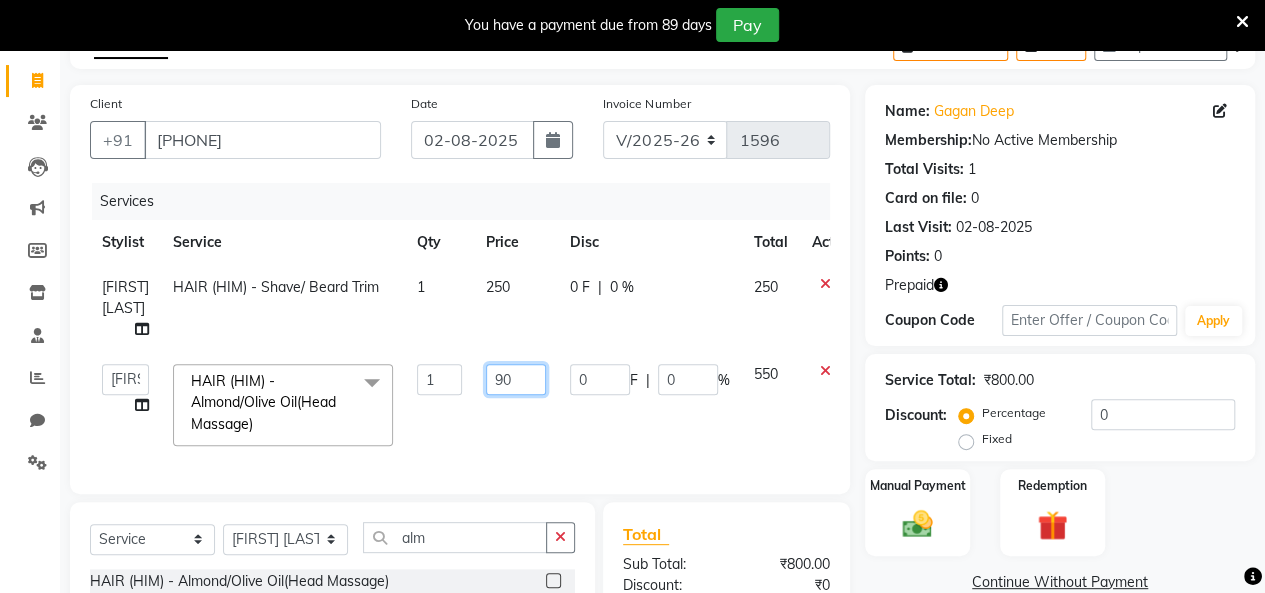 type on "900" 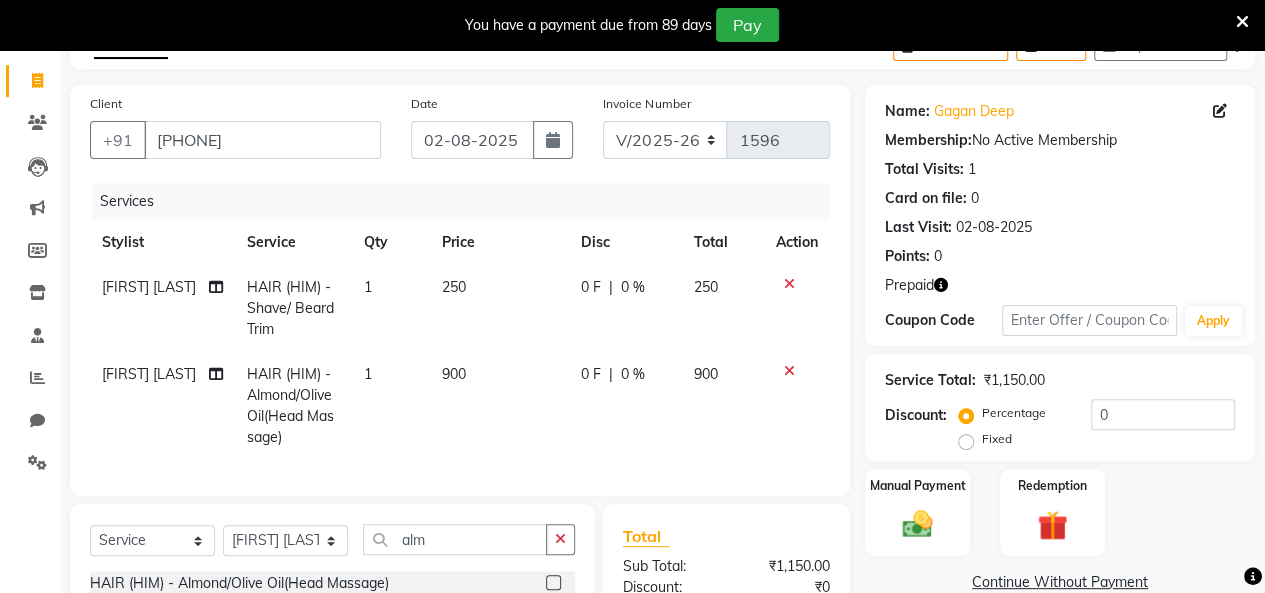click on "900" 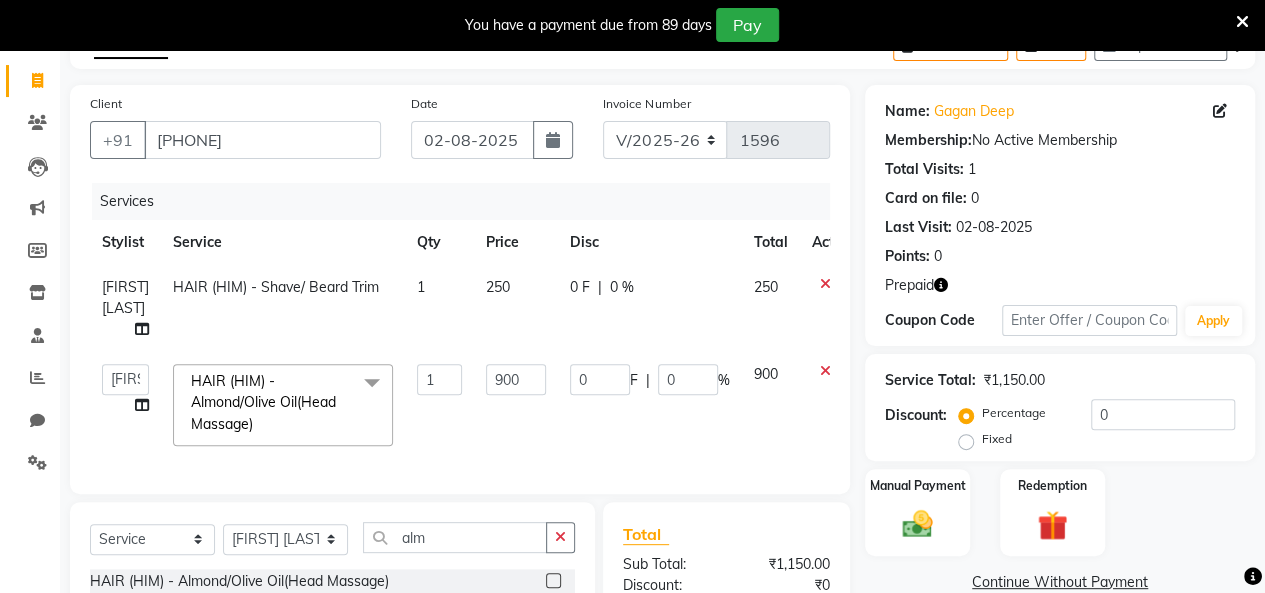 scroll, scrollTop: 214, scrollLeft: 0, axis: vertical 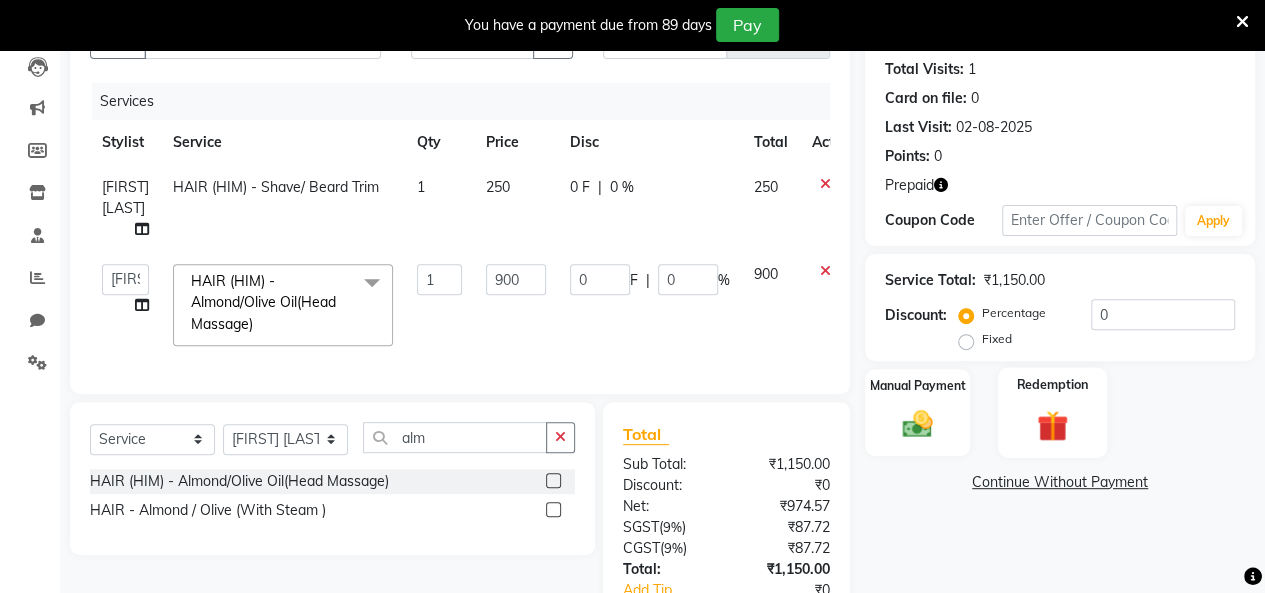 click 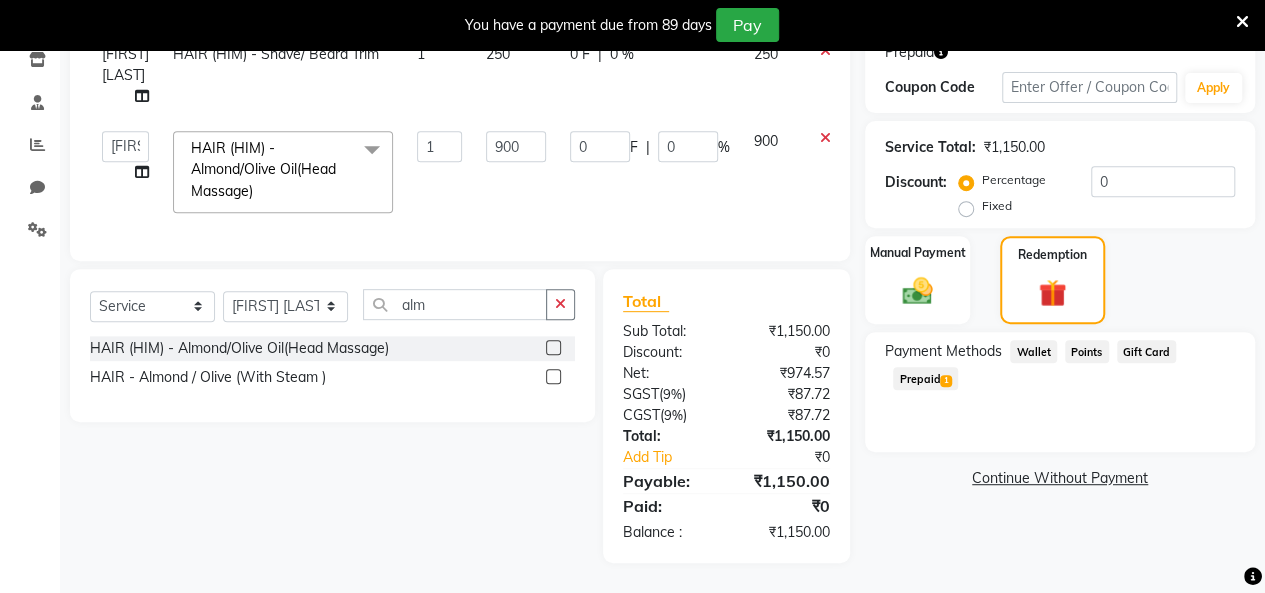 scroll, scrollTop: 360, scrollLeft: 0, axis: vertical 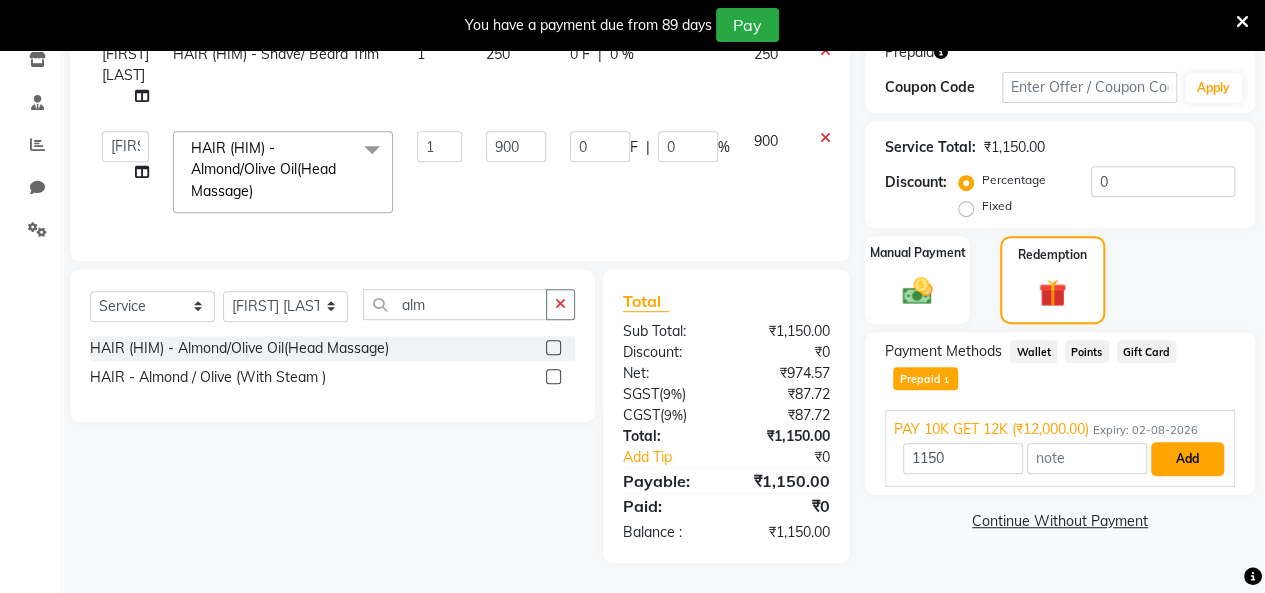 click on "Add" at bounding box center (1187, 459) 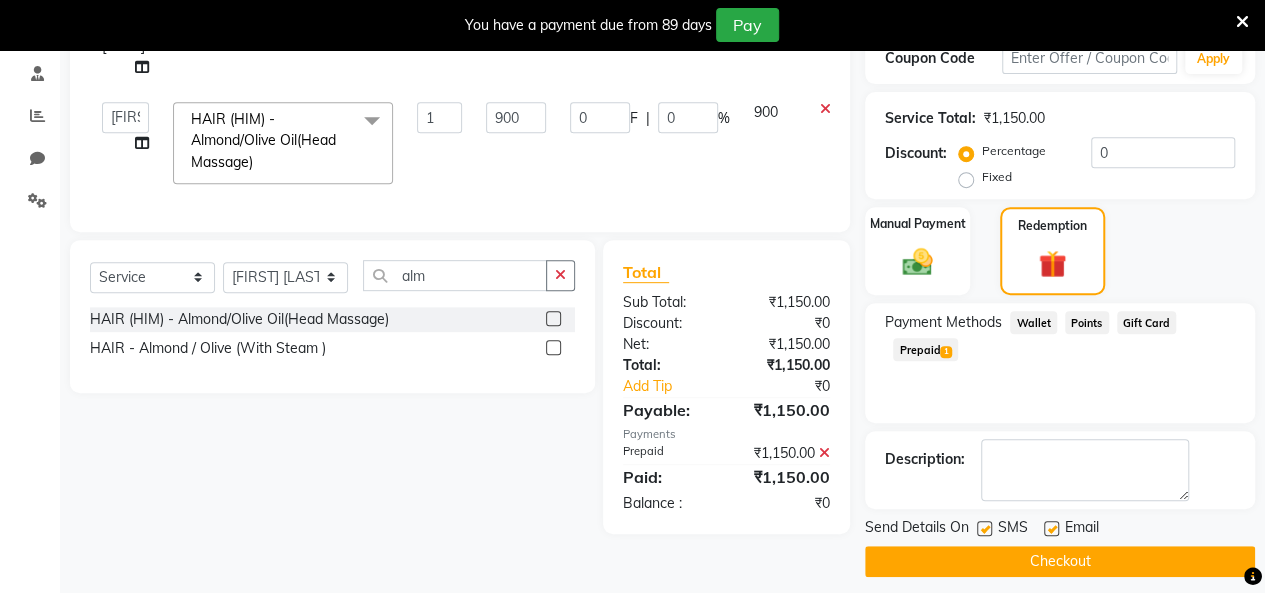 scroll, scrollTop: 388, scrollLeft: 0, axis: vertical 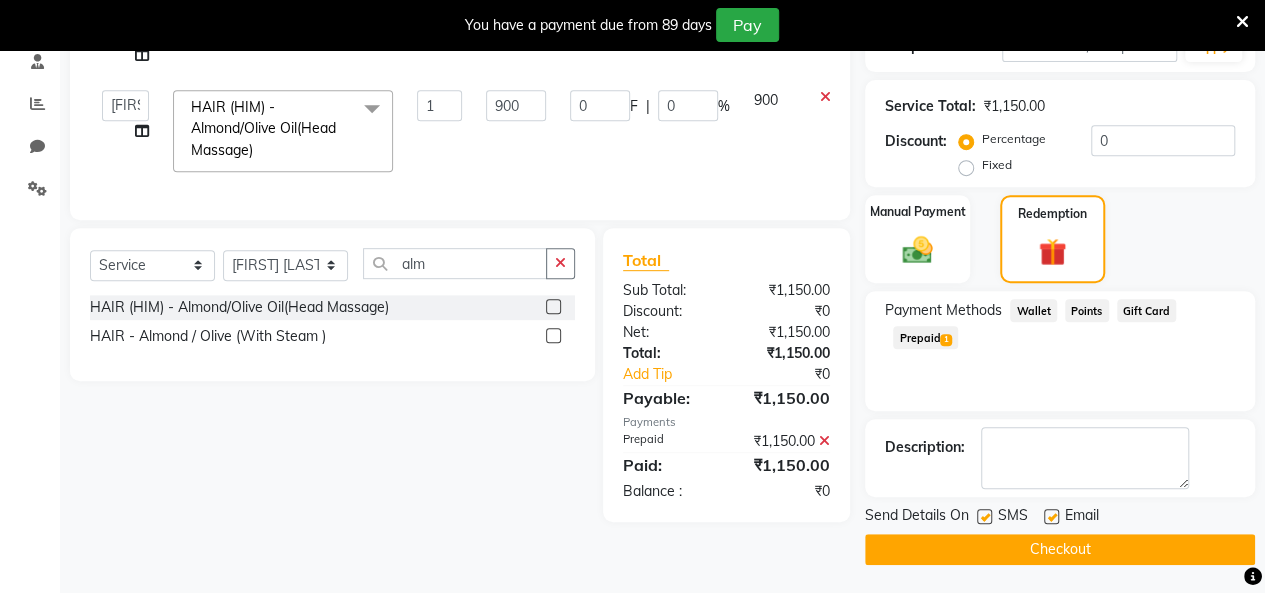 click 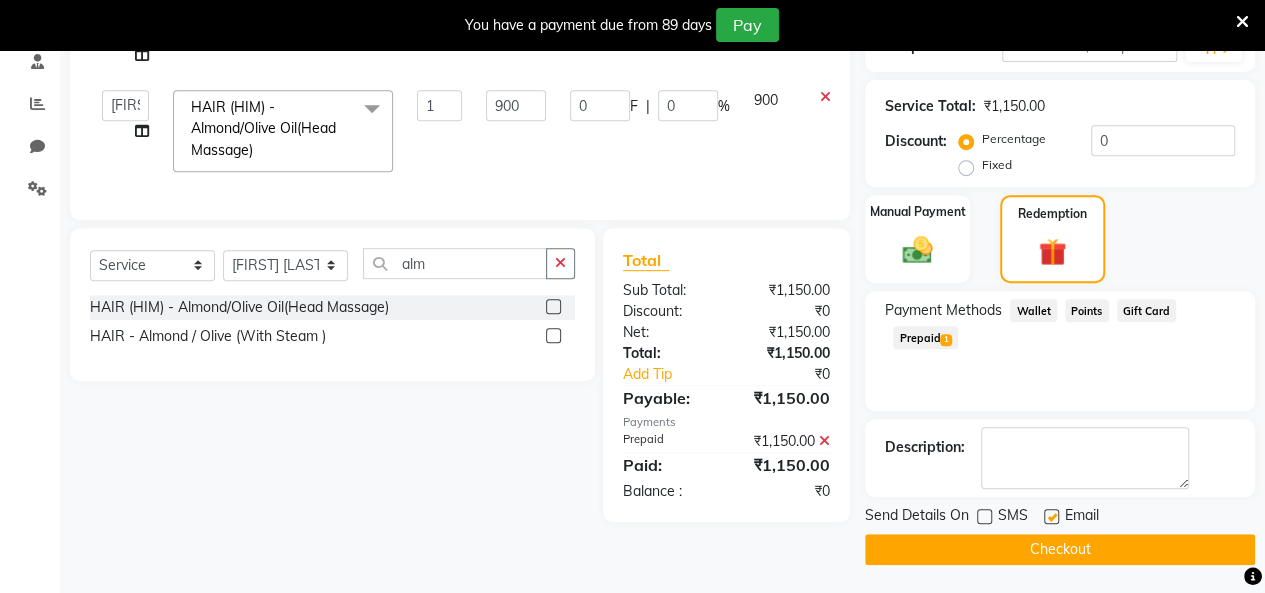 click 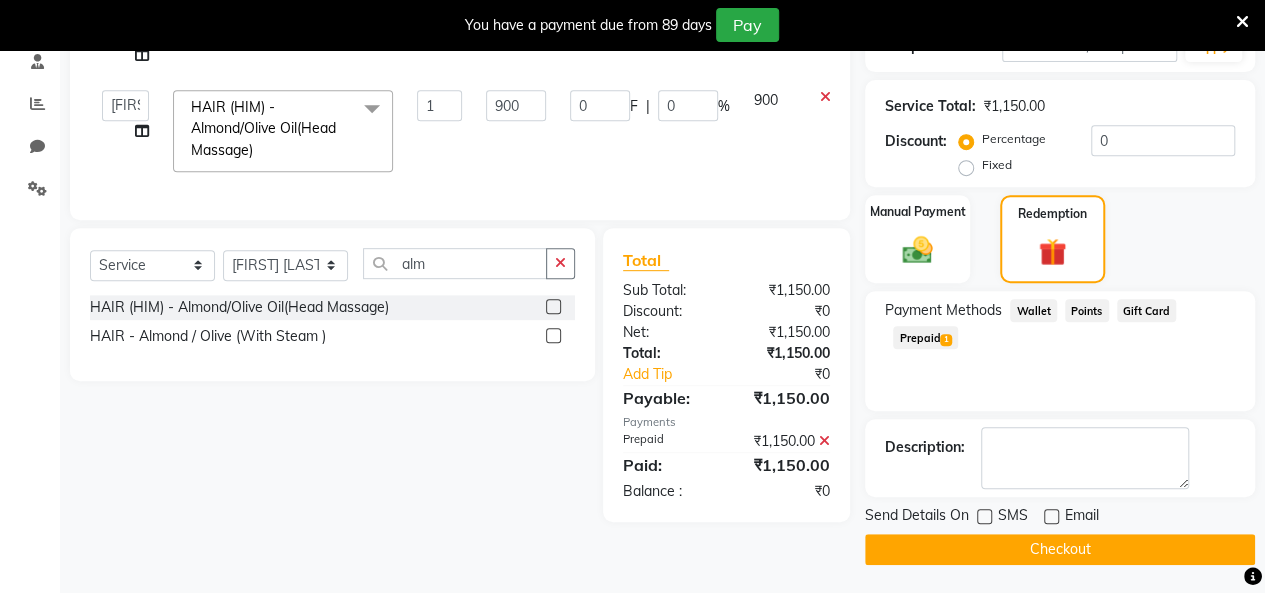 click on "Checkout" 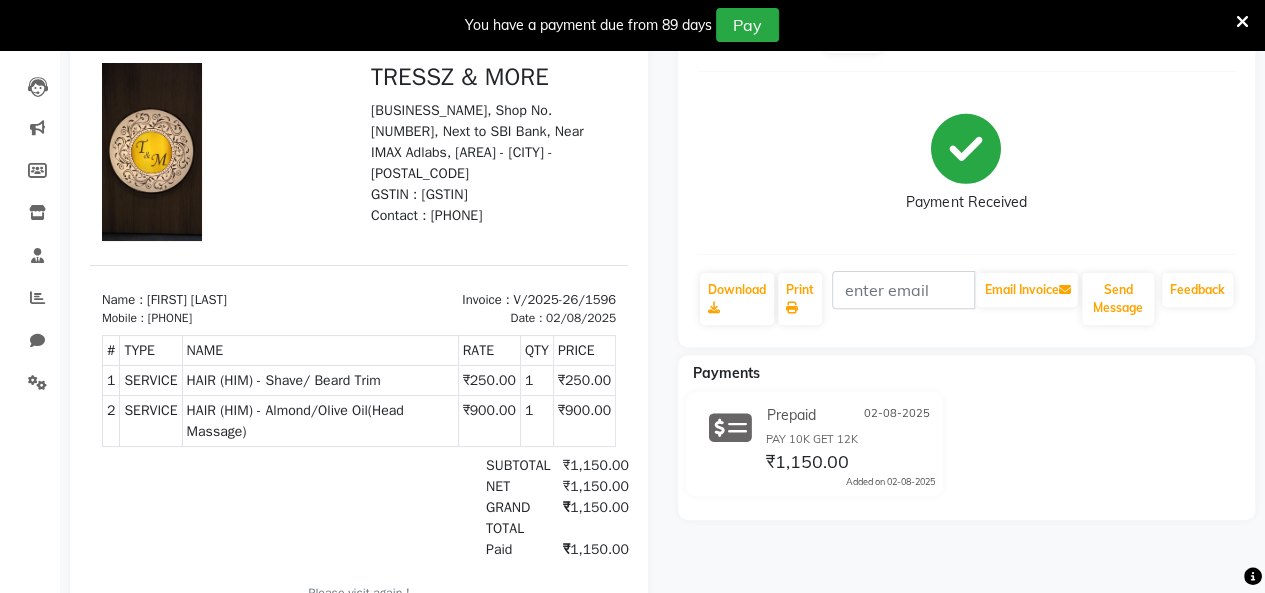 scroll, scrollTop: 0, scrollLeft: 0, axis: both 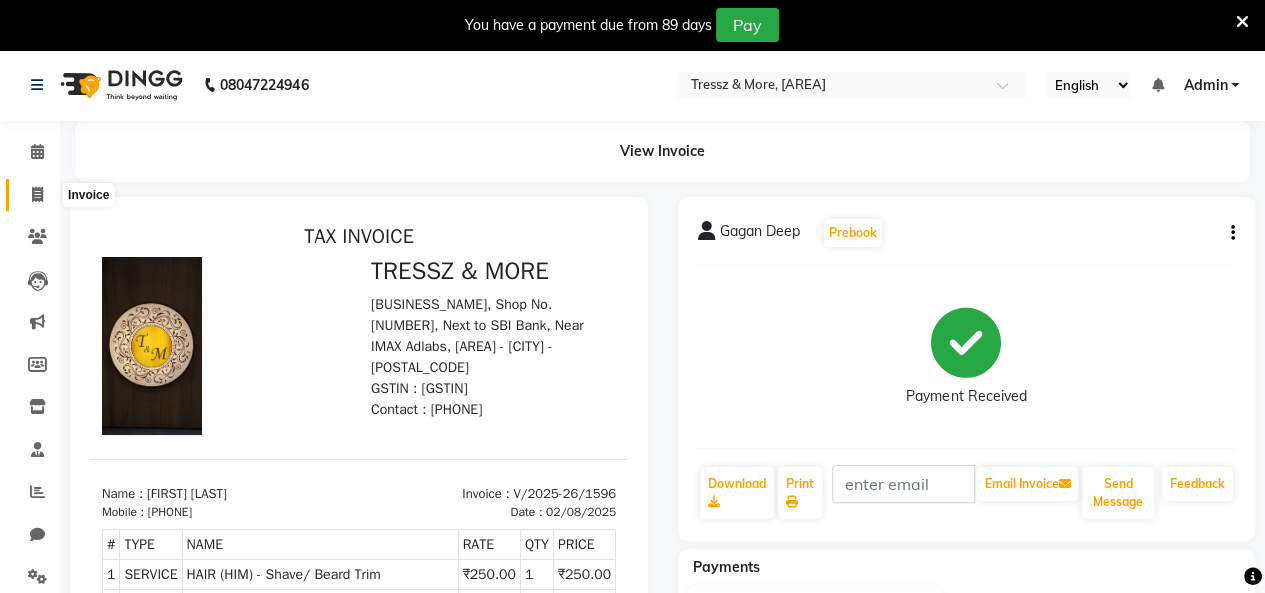 click 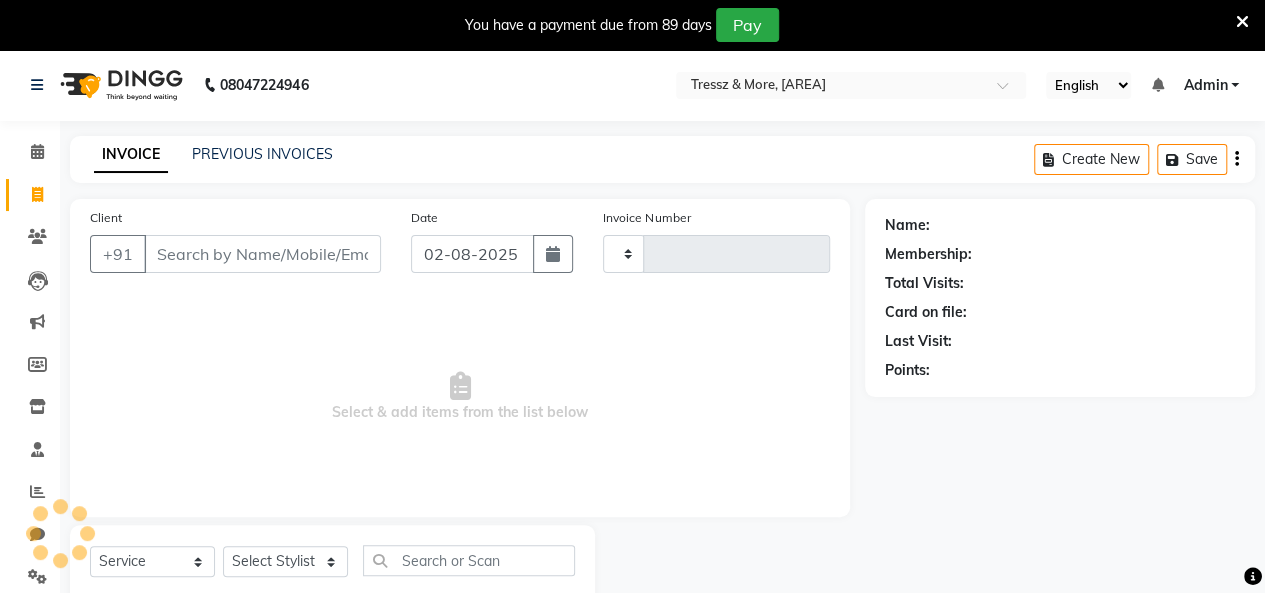 scroll, scrollTop: 56, scrollLeft: 0, axis: vertical 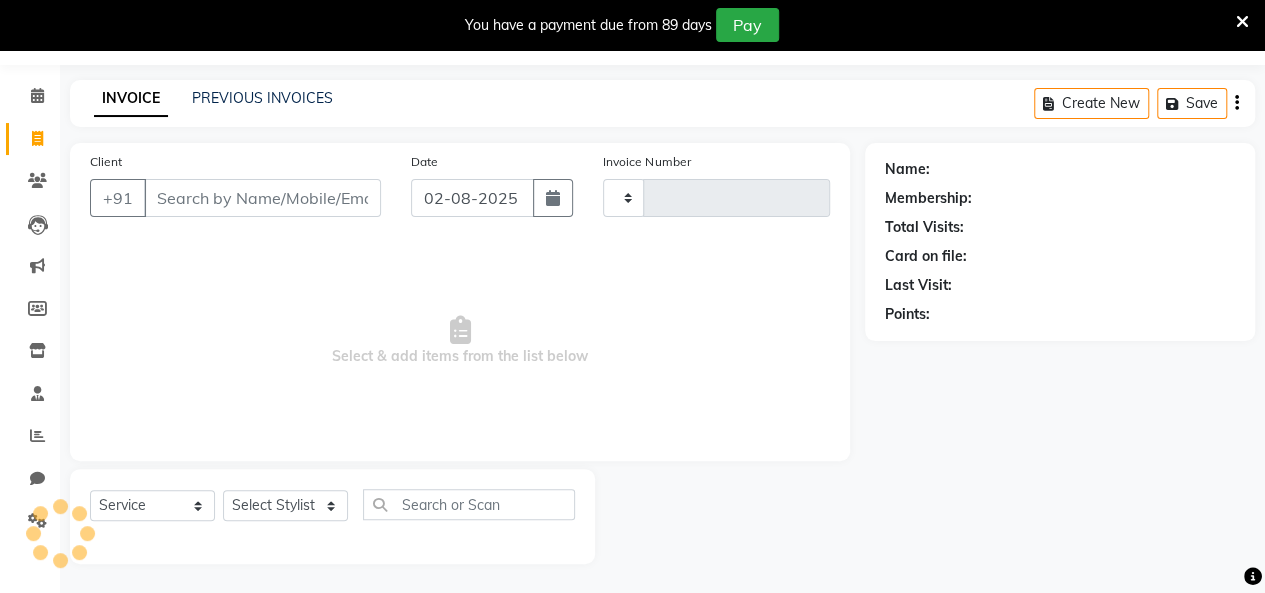 type on "1597" 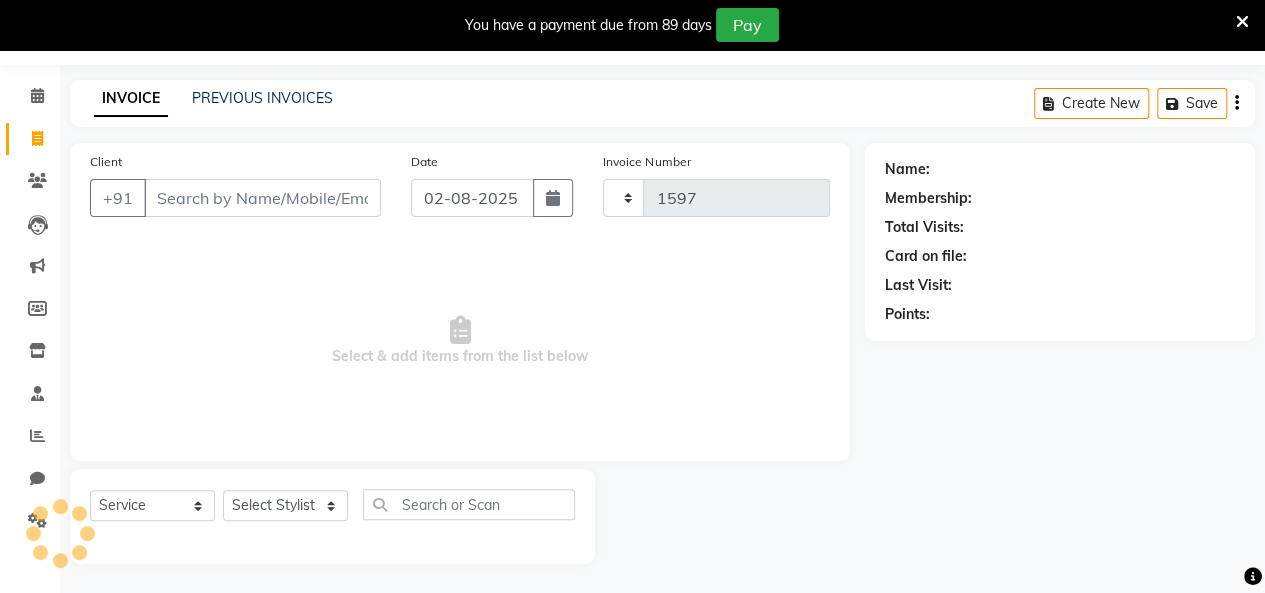 select on "3037" 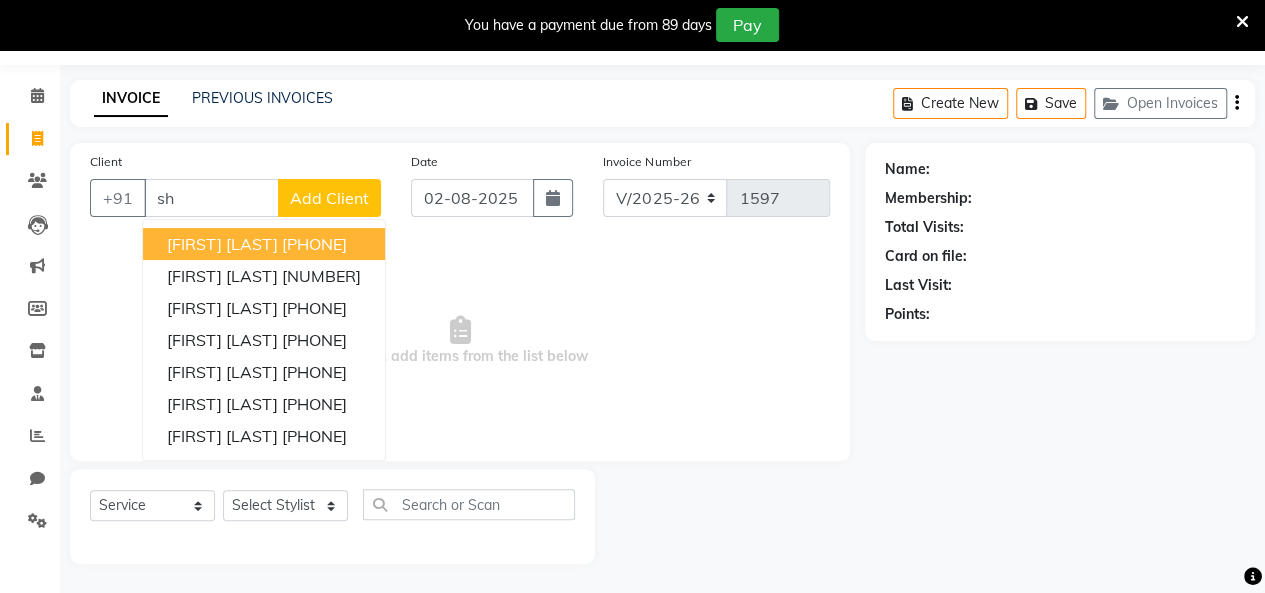 type on "s" 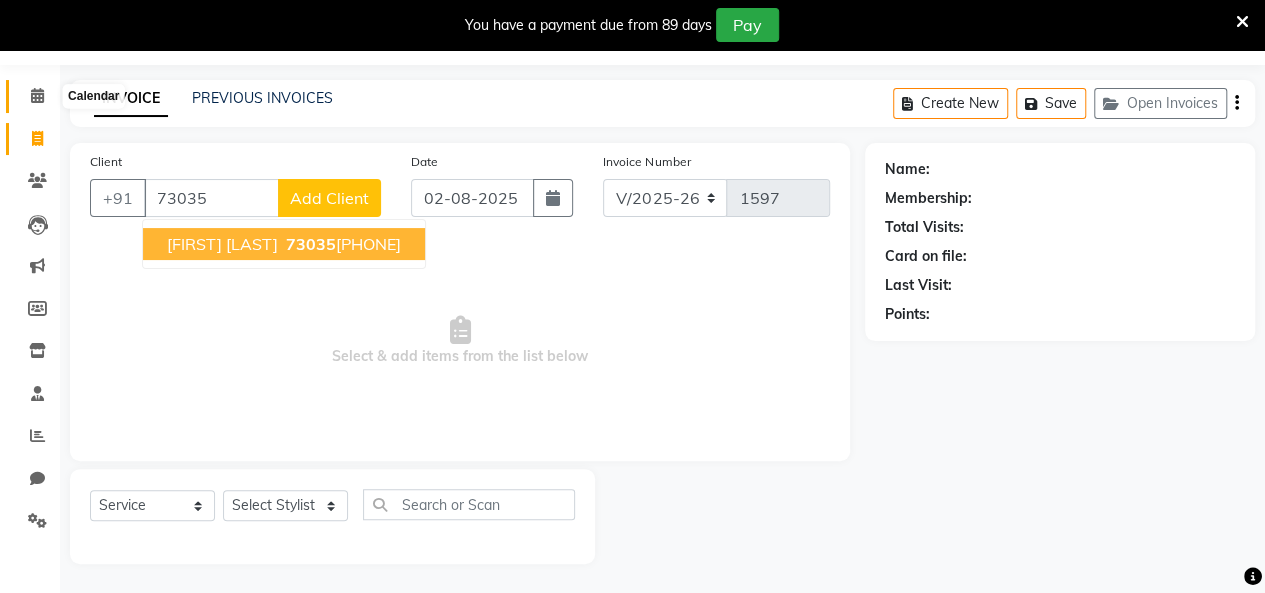 type on "73035" 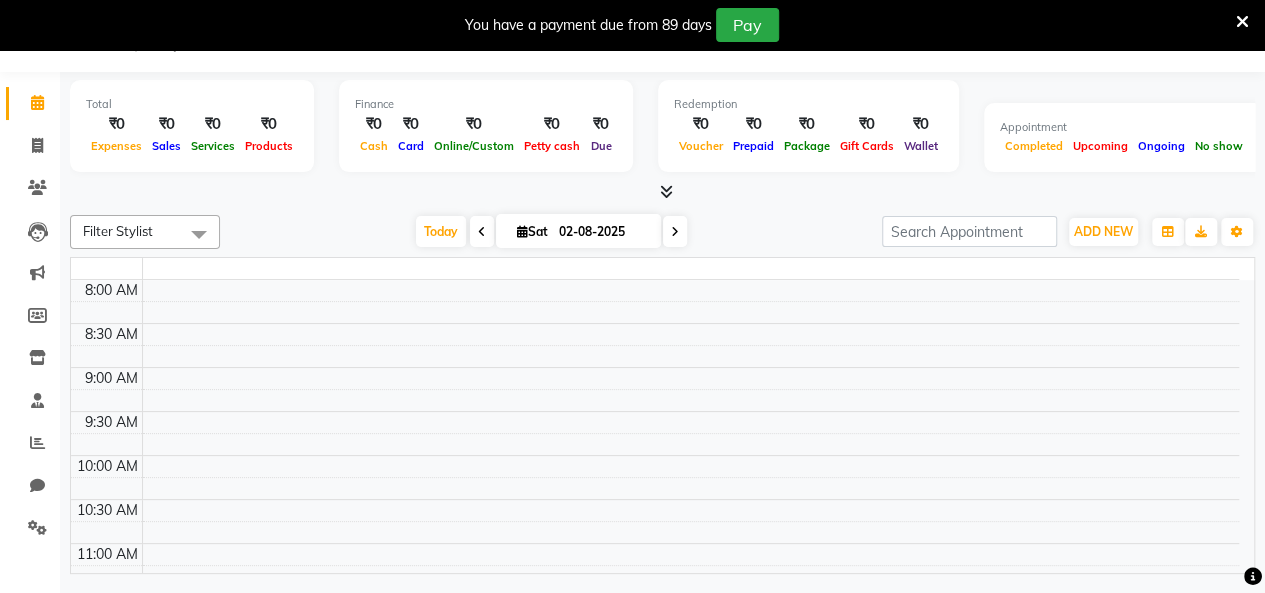 scroll, scrollTop: 49, scrollLeft: 0, axis: vertical 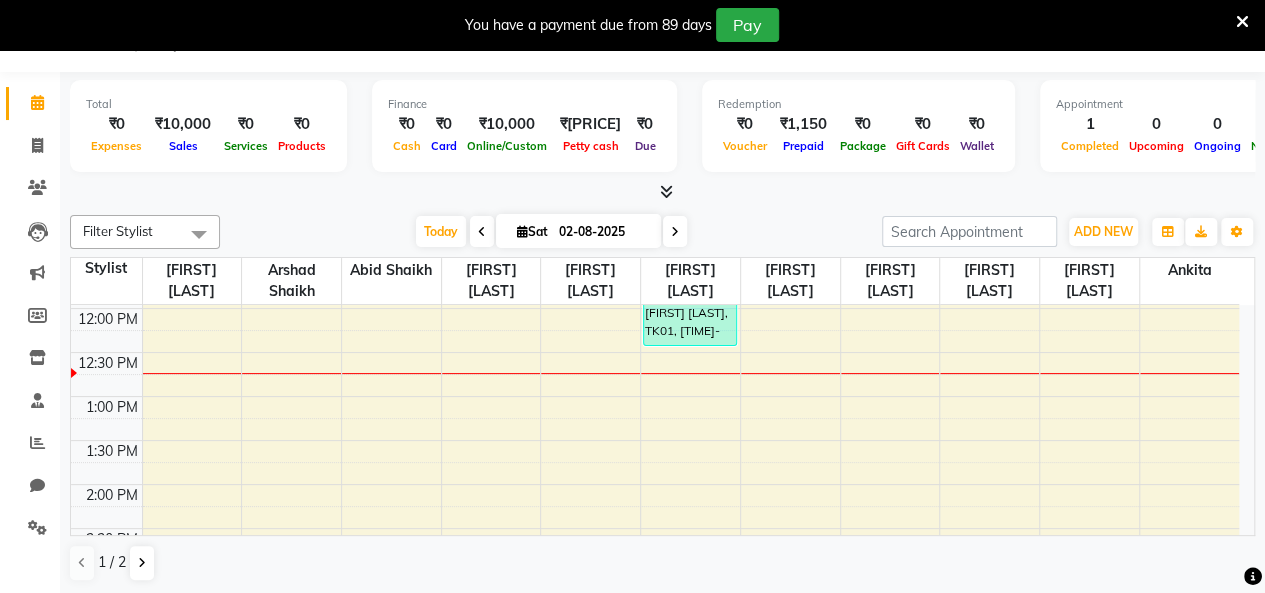 click at bounding box center [662, 192] 